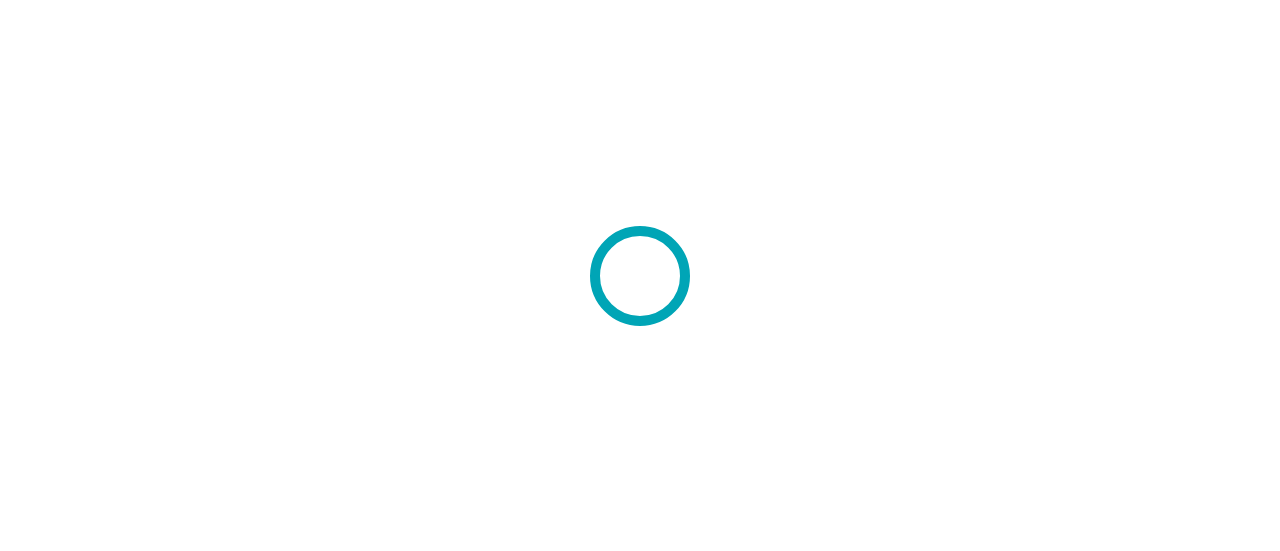 scroll, scrollTop: 0, scrollLeft: 0, axis: both 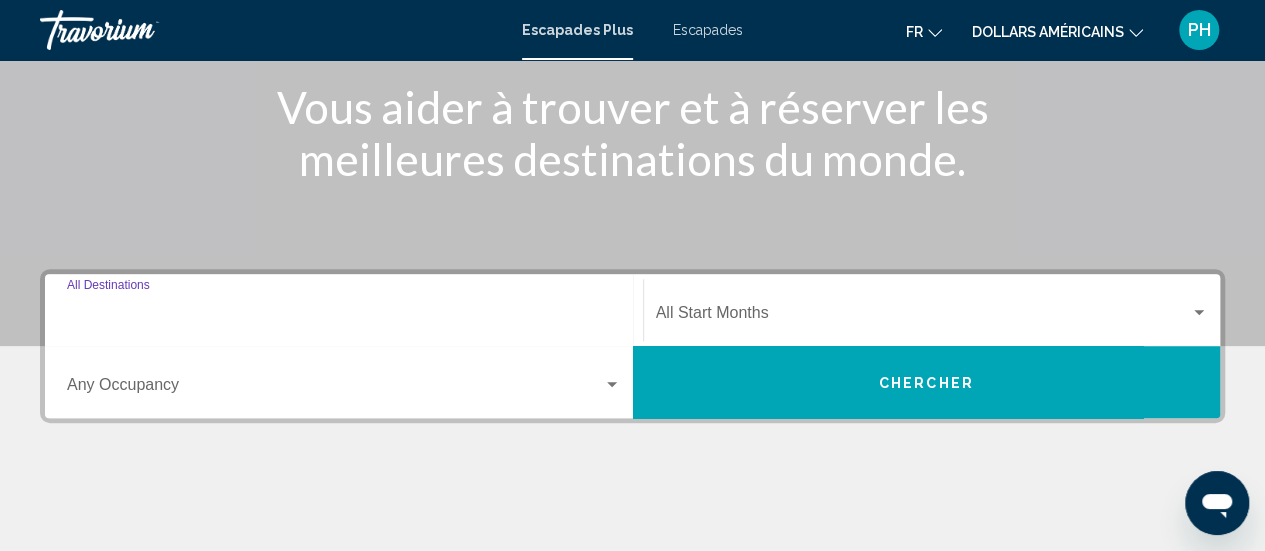 click on "Destination All Destinations" at bounding box center [344, 317] 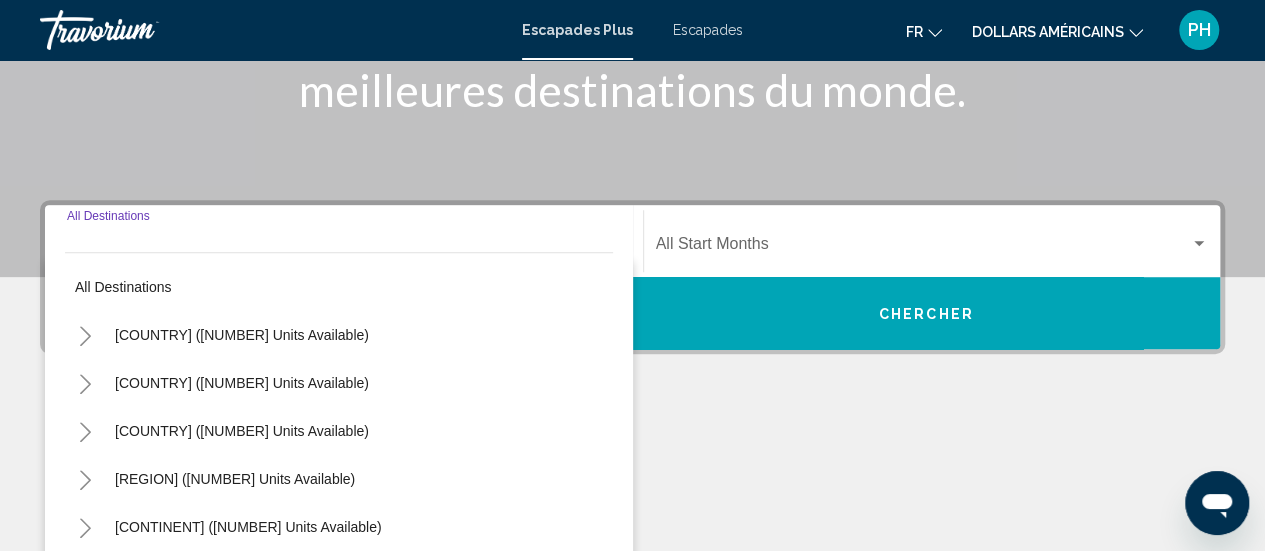 scroll, scrollTop: 458, scrollLeft: 0, axis: vertical 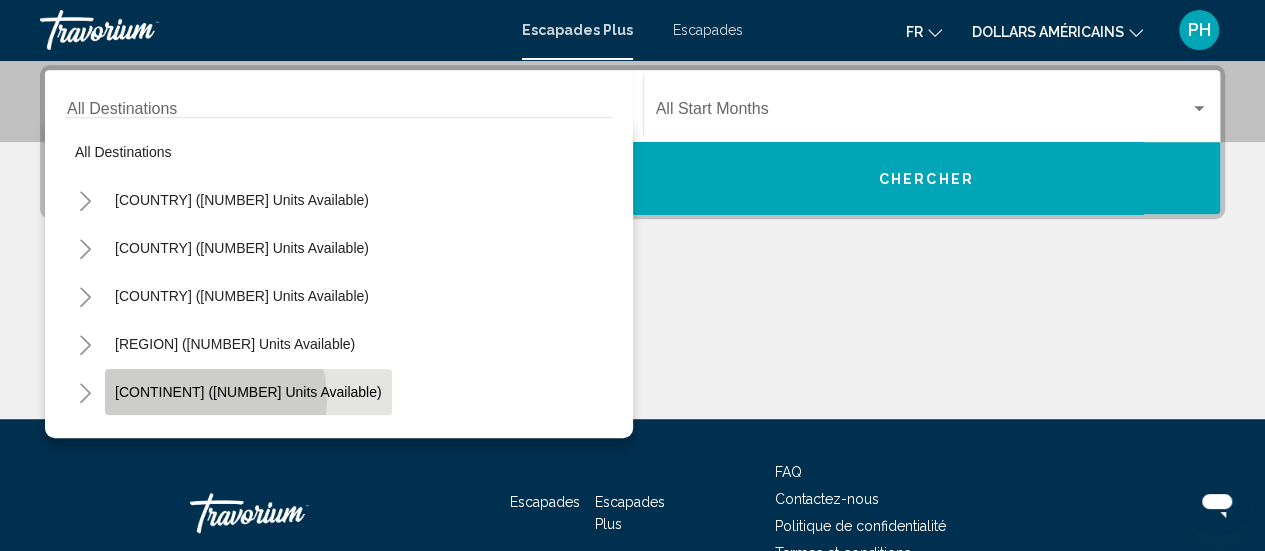 click on "[CONTINENT] ([NUMBER] units available)" at bounding box center (248, 392) 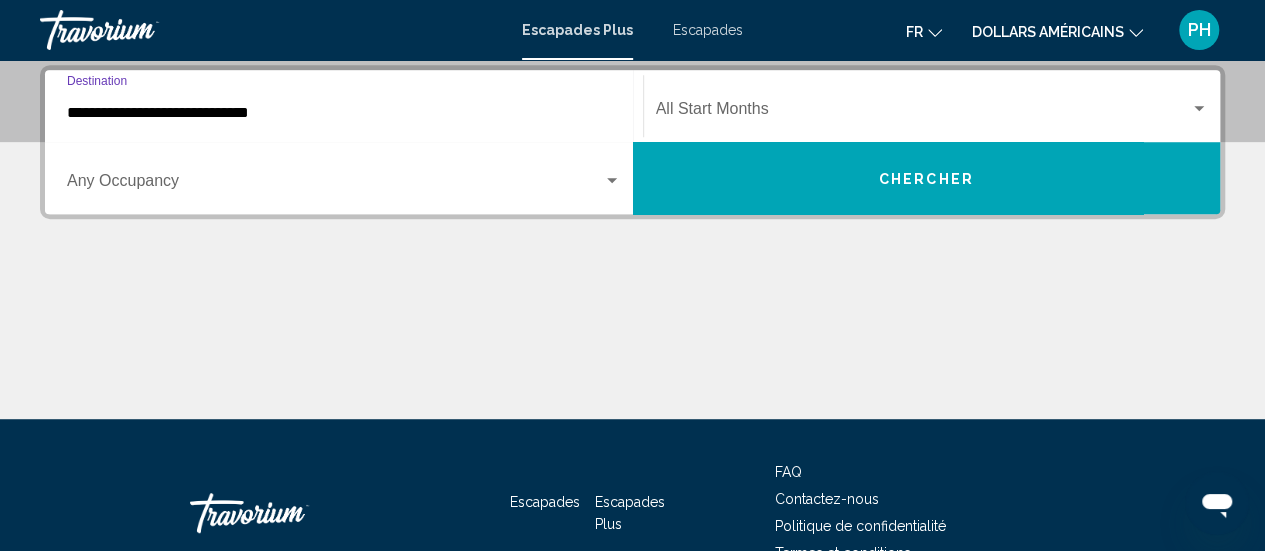 click on "**********" at bounding box center [344, 113] 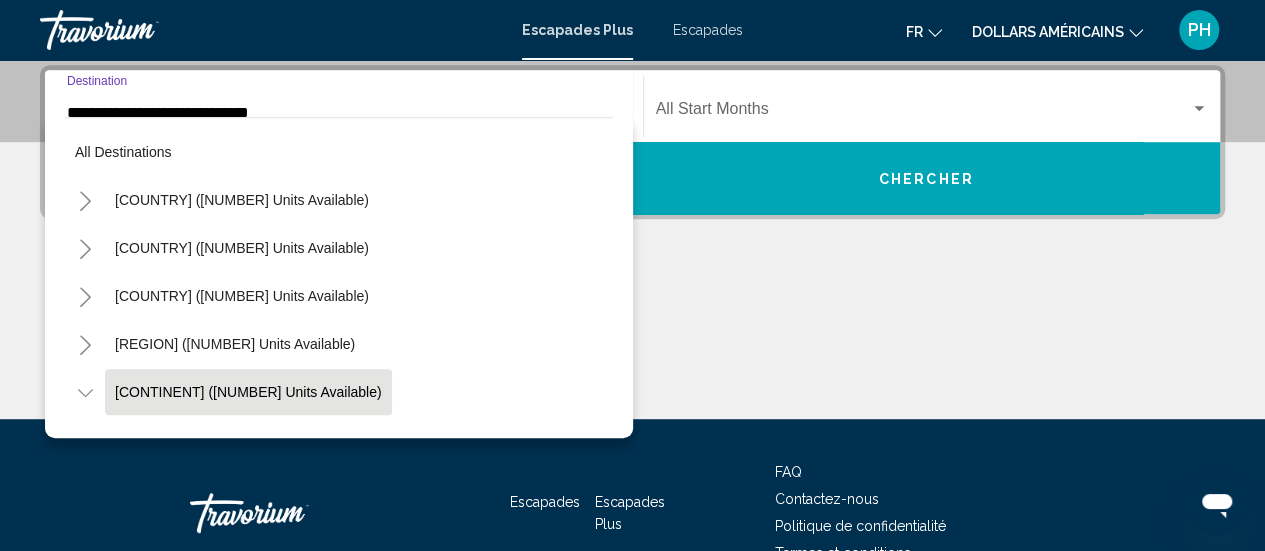 scroll, scrollTop: 454, scrollLeft: 0, axis: vertical 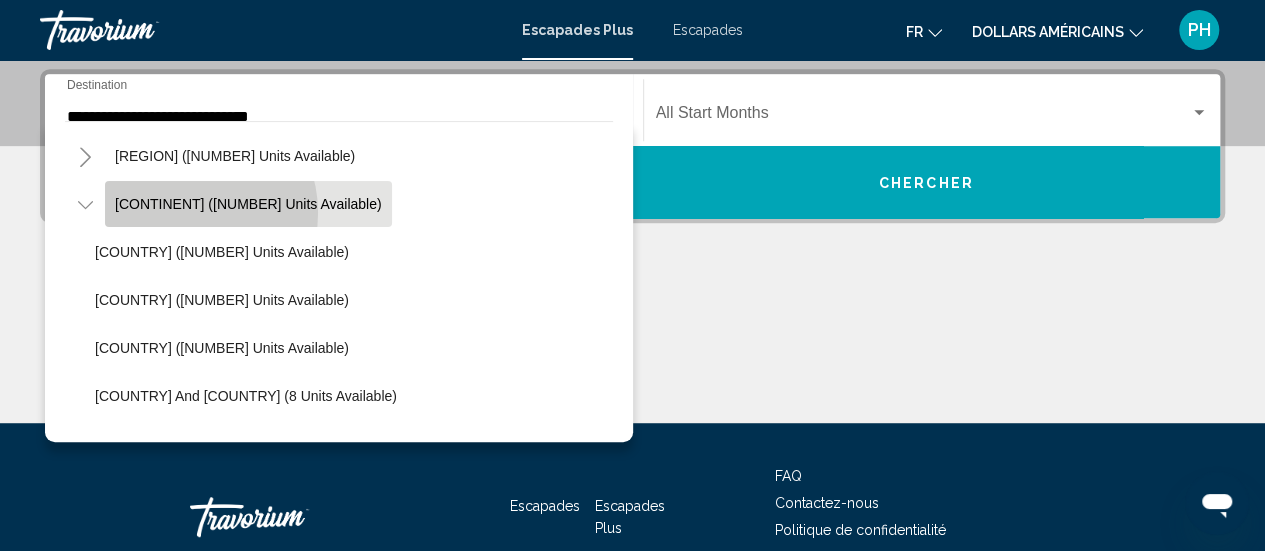 click on "[CONTINENT] ([NUMBER] units available)" at bounding box center (248, 204) 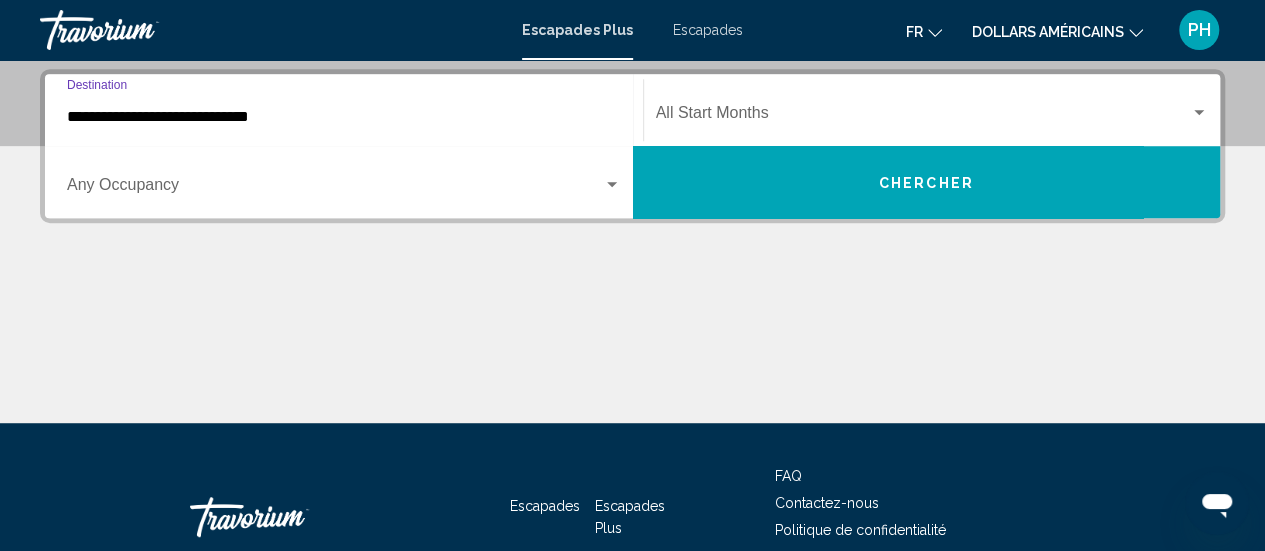 scroll, scrollTop: 458, scrollLeft: 0, axis: vertical 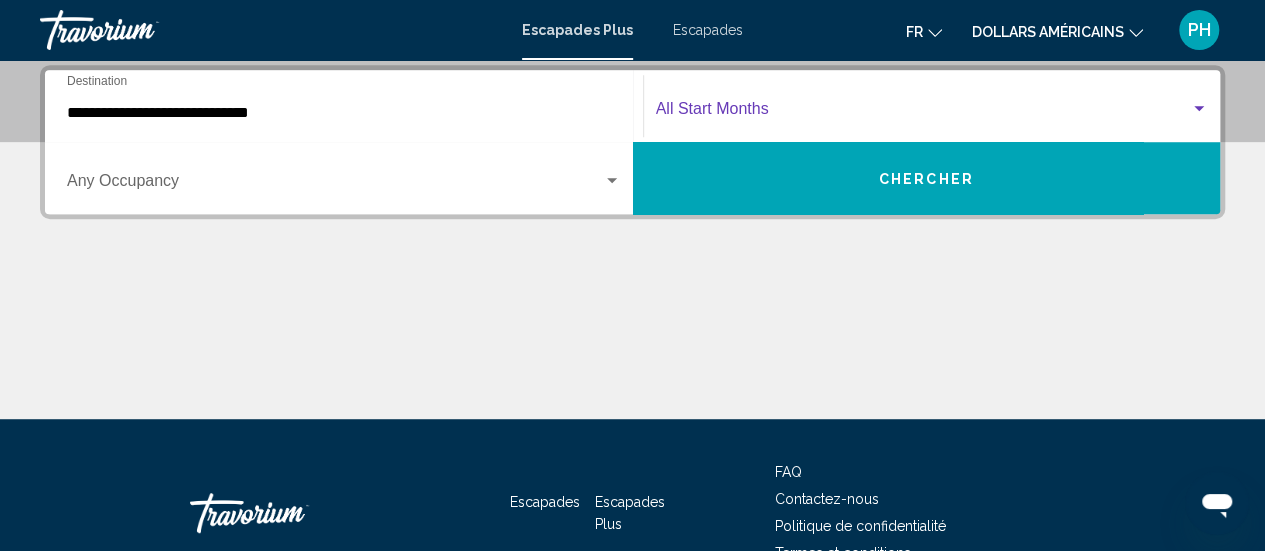 click at bounding box center [1199, 109] 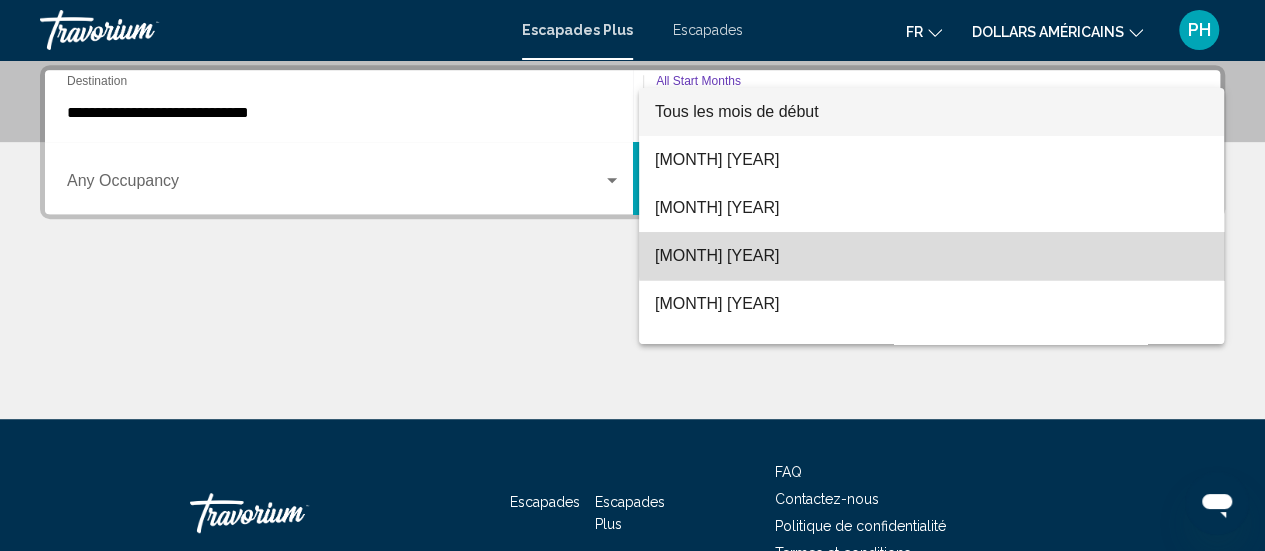 click on "septembre 2025" at bounding box center (931, 256) 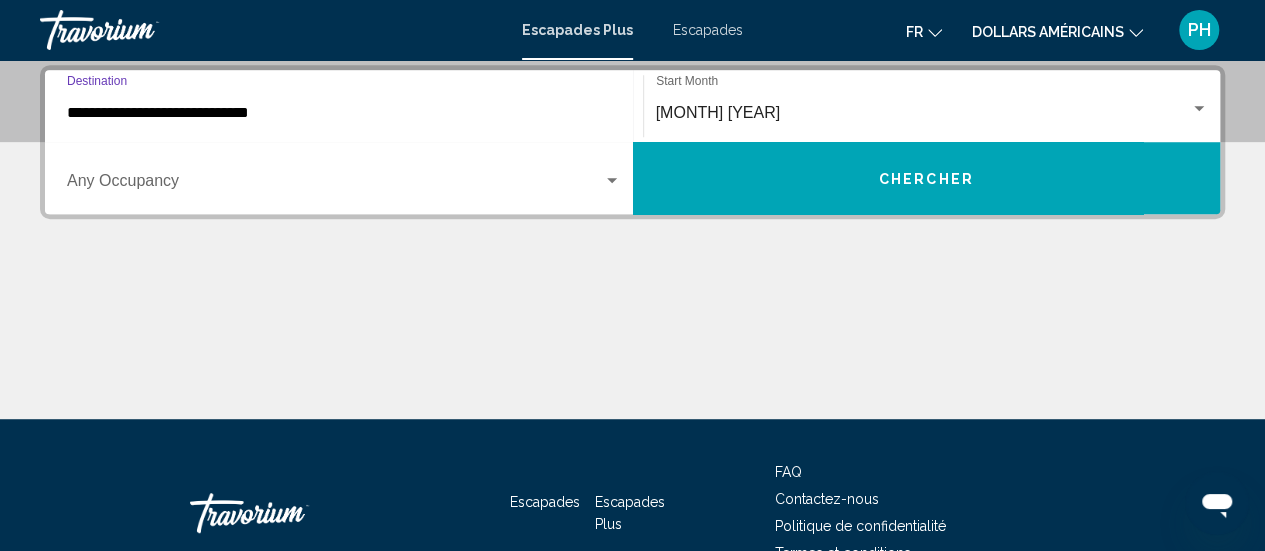 click on "**********" at bounding box center (344, 113) 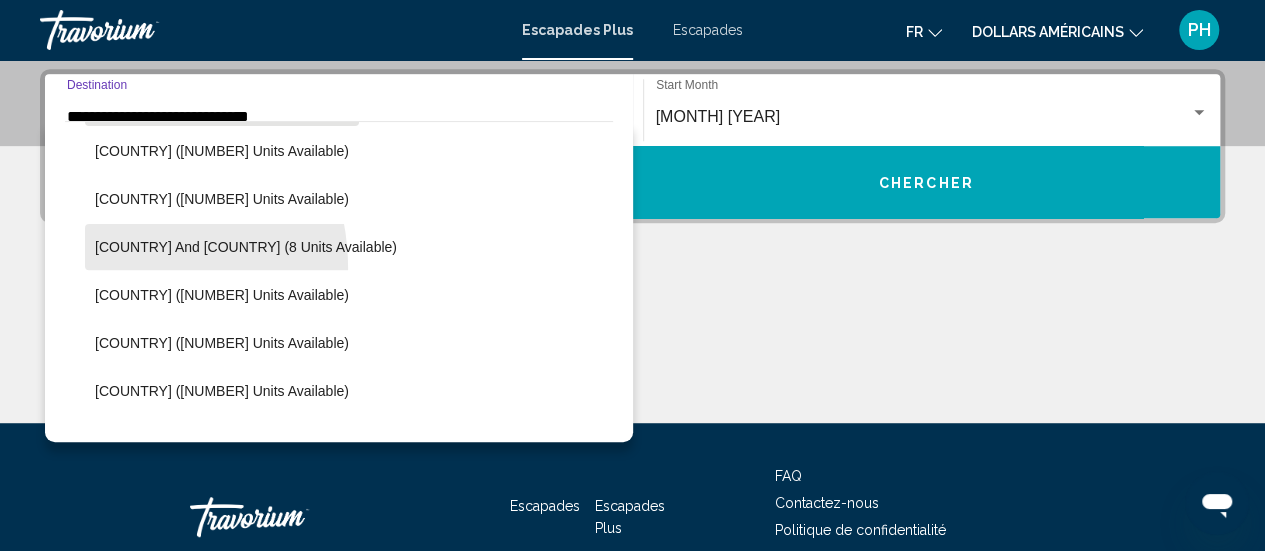 scroll, scrollTop: 345, scrollLeft: 0, axis: vertical 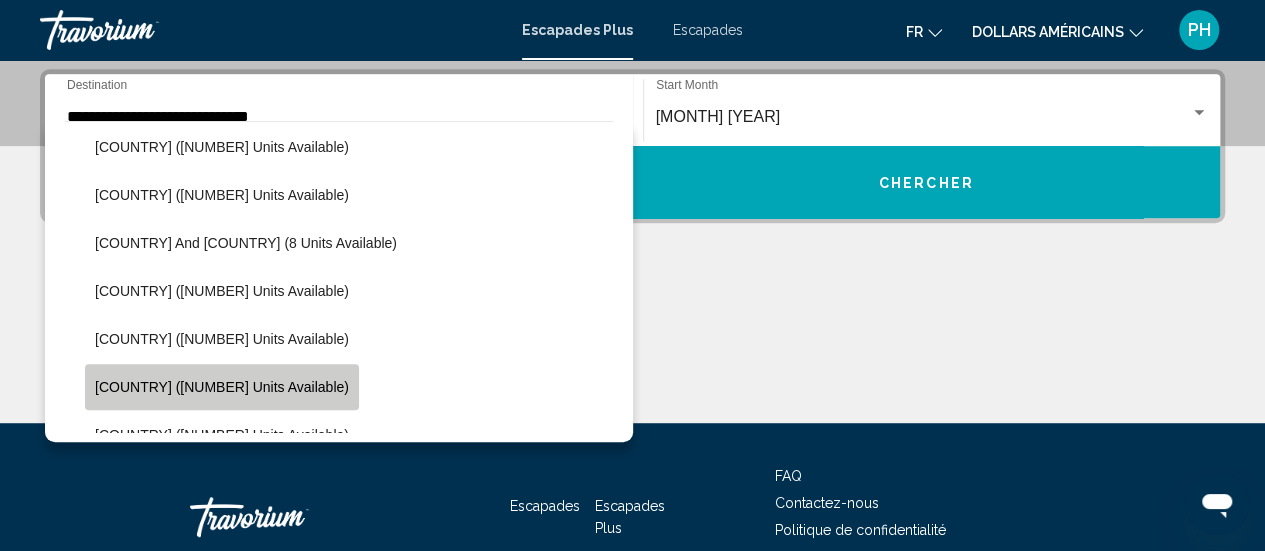 click on "Portugal (10 units available)" at bounding box center [222, 387] 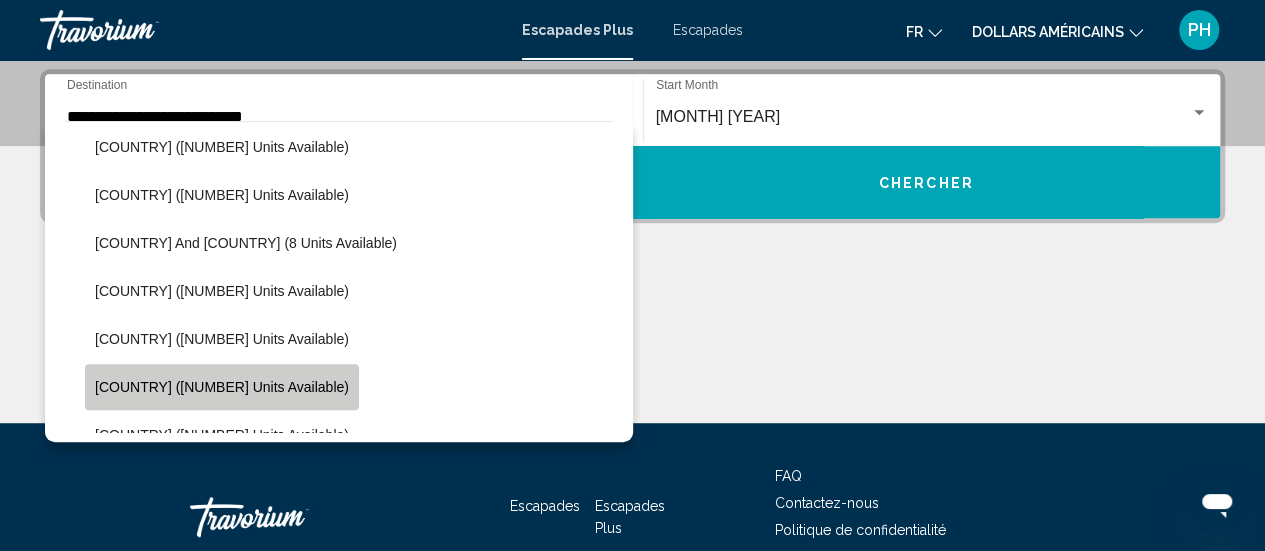 scroll, scrollTop: 458, scrollLeft: 0, axis: vertical 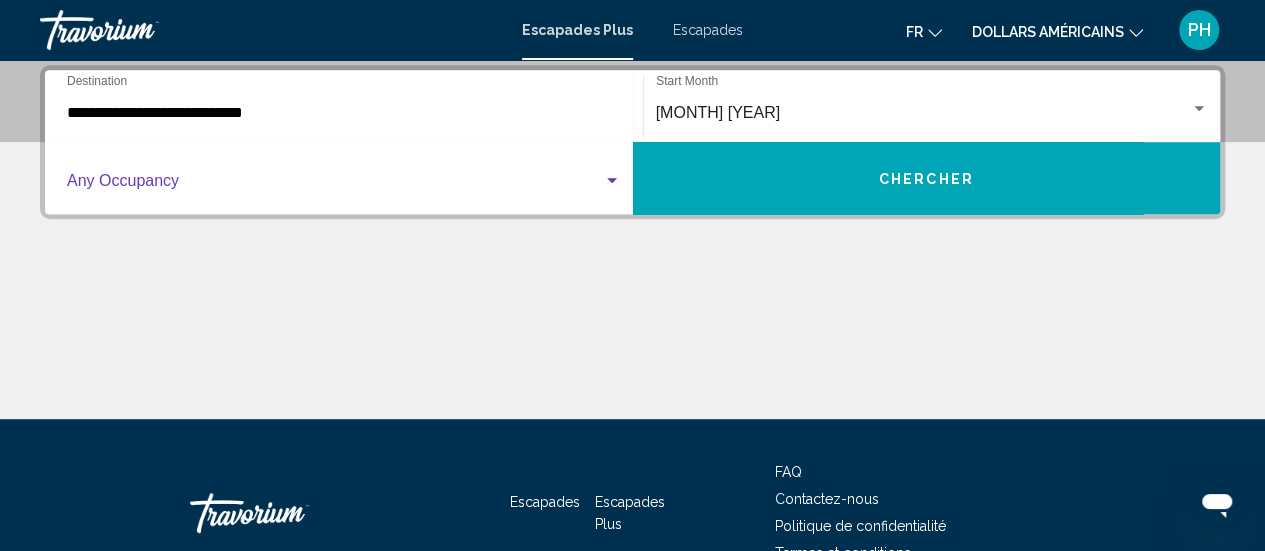 click at bounding box center (335, 185) 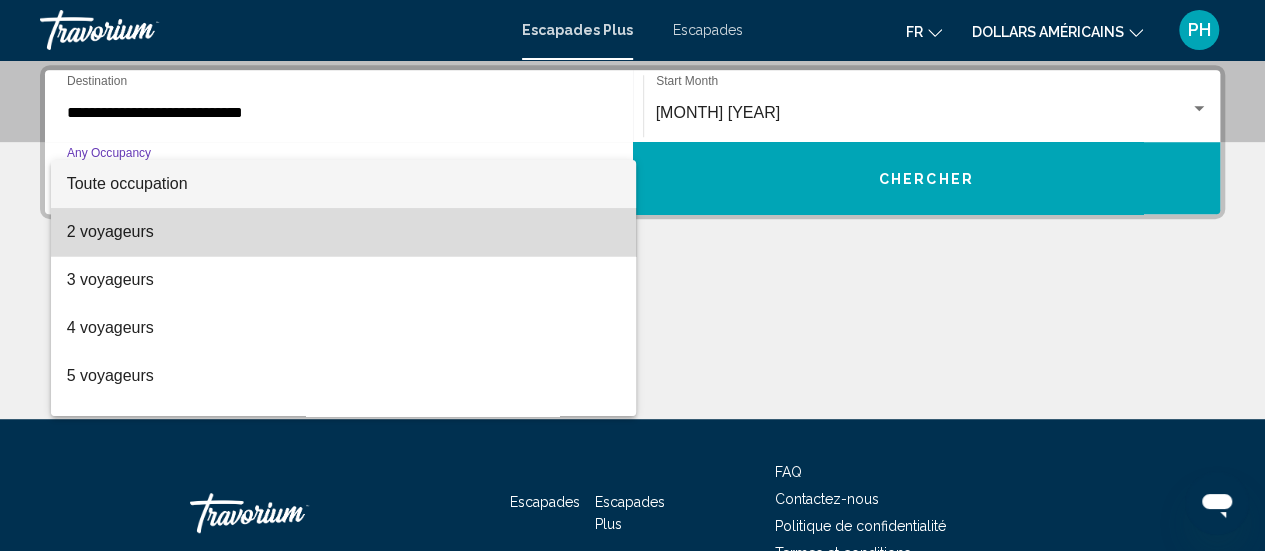 click on "2 voyageurs" at bounding box center [344, 232] 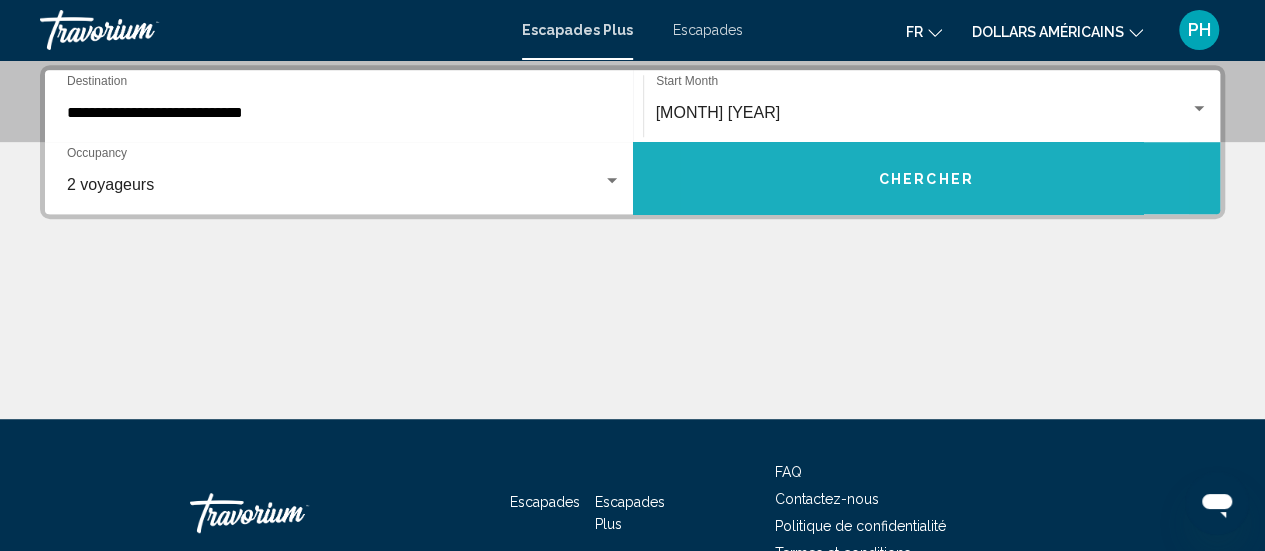 click on "Chercher" at bounding box center [927, 178] 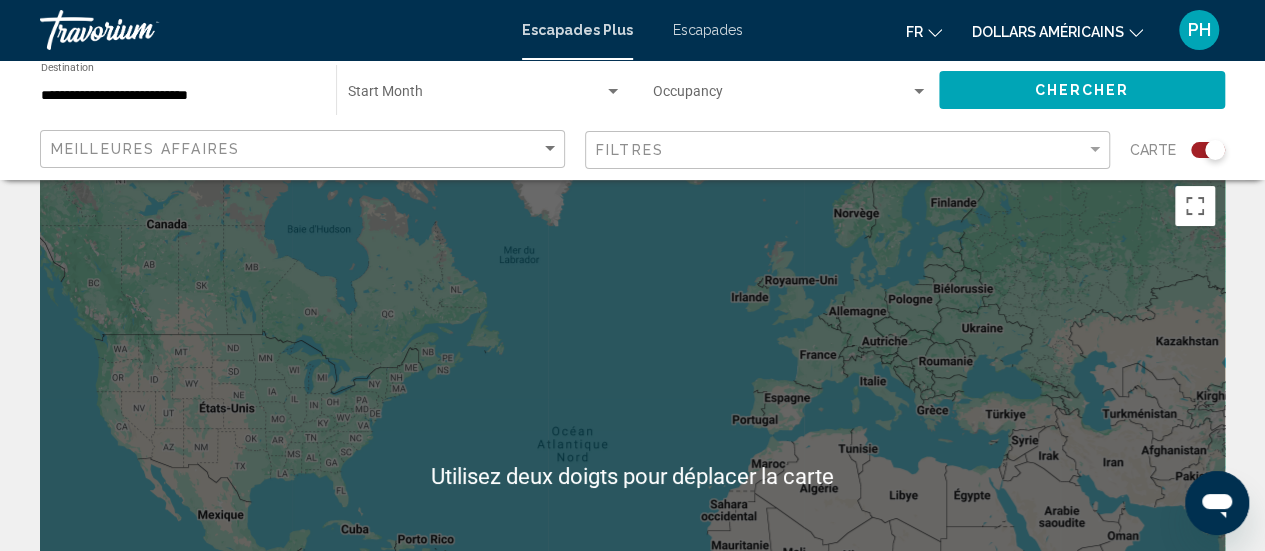 scroll, scrollTop: 0, scrollLeft: 0, axis: both 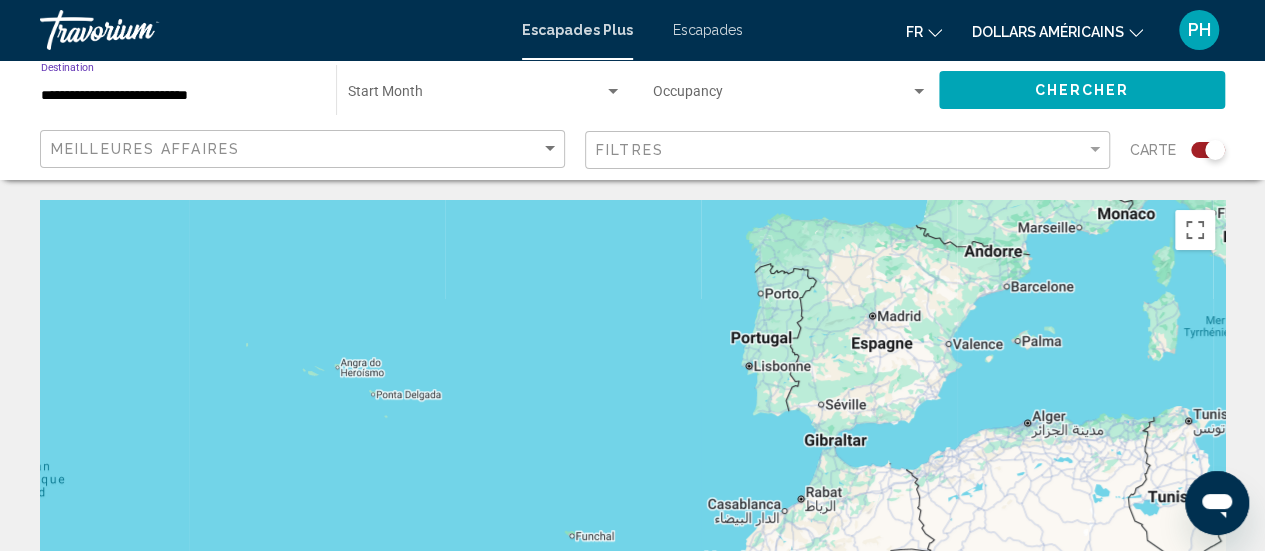 click on "**********" at bounding box center [178, 96] 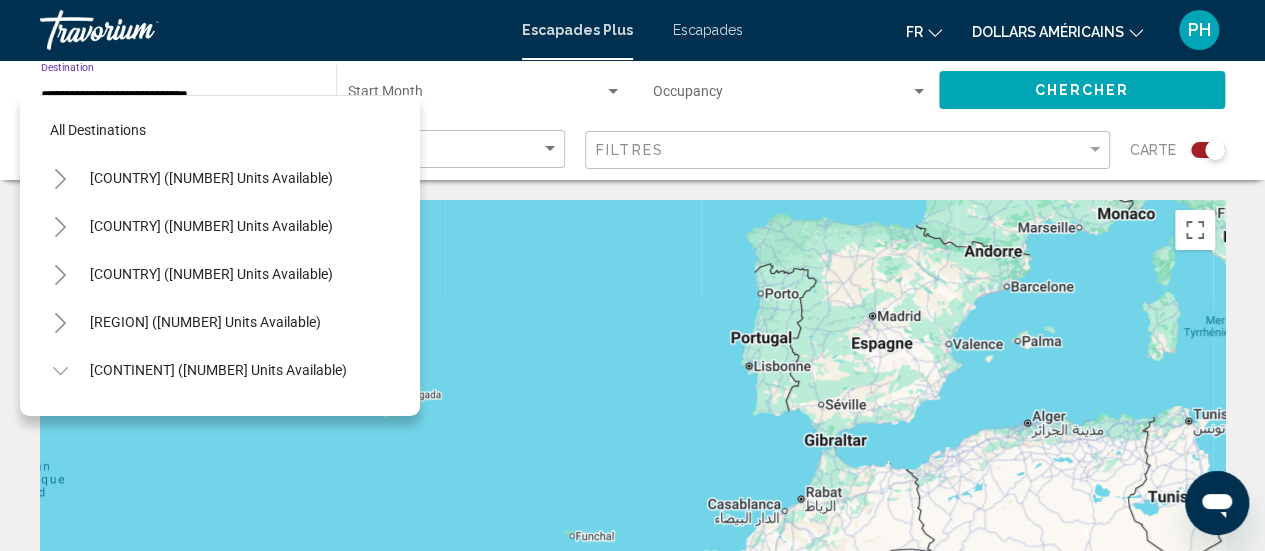 scroll, scrollTop: 462, scrollLeft: 0, axis: vertical 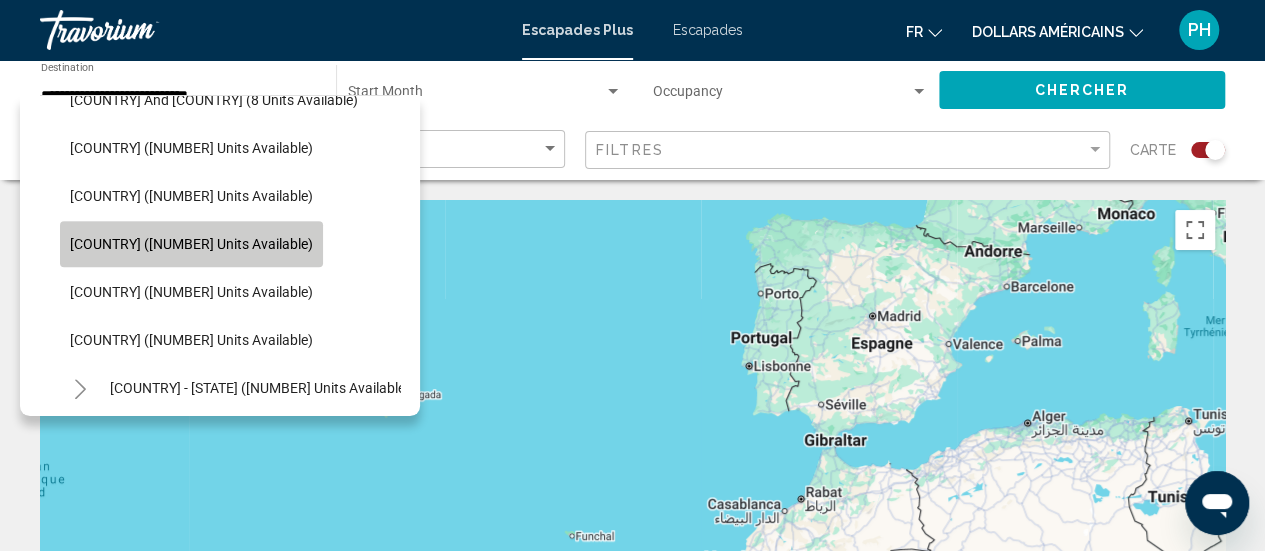 click on "Portugal (10 units available)" at bounding box center [191, 244] 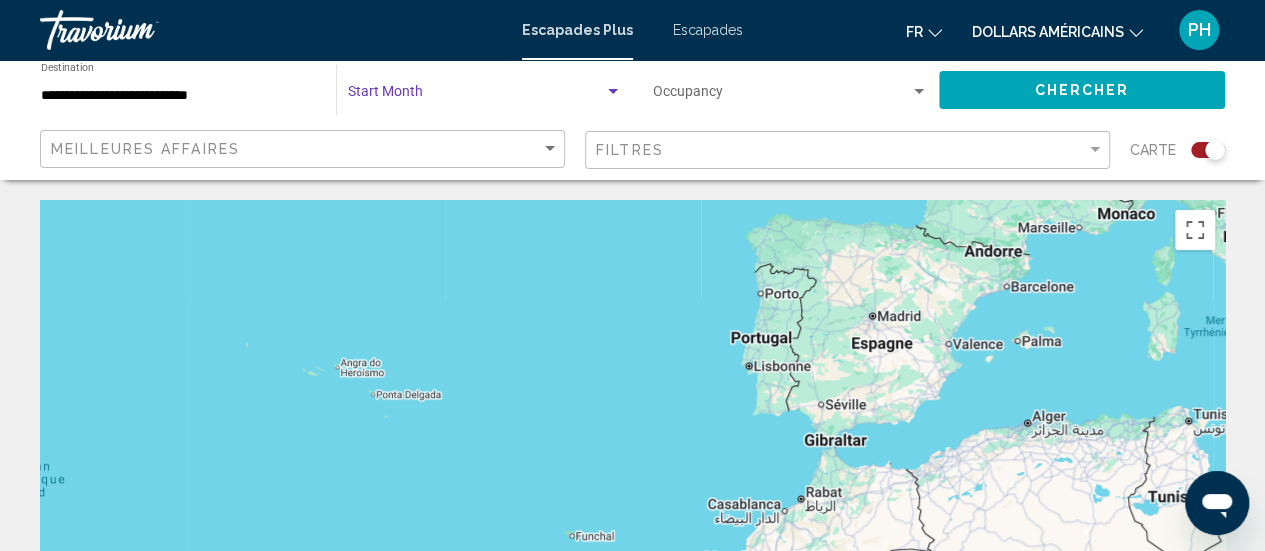 click at bounding box center (613, 92) 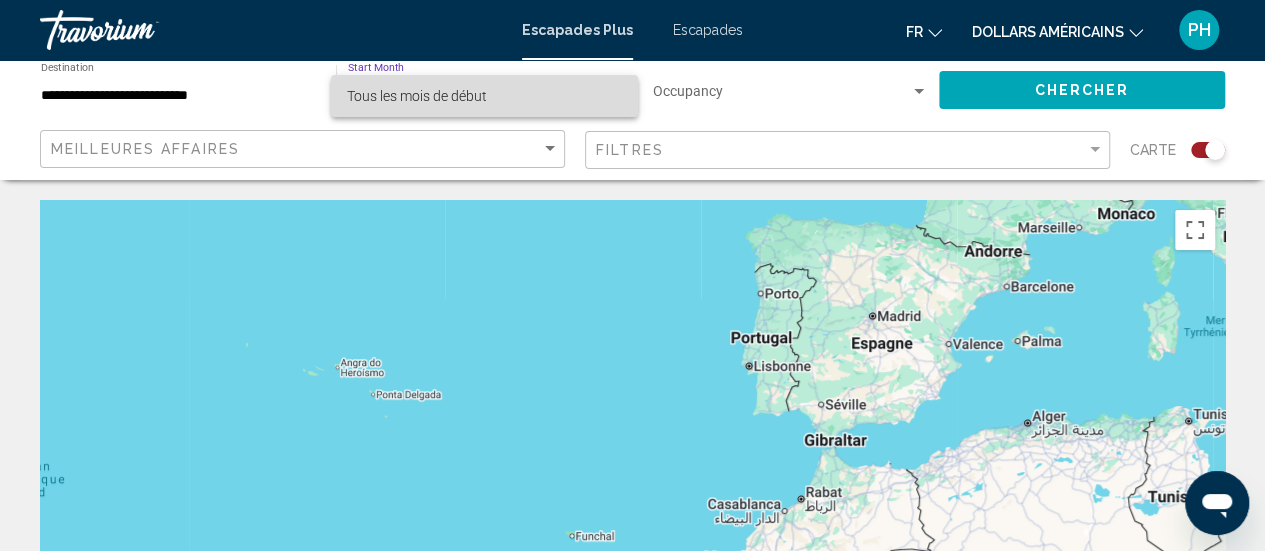click on "Tous les mois de début" at bounding box center (417, 96) 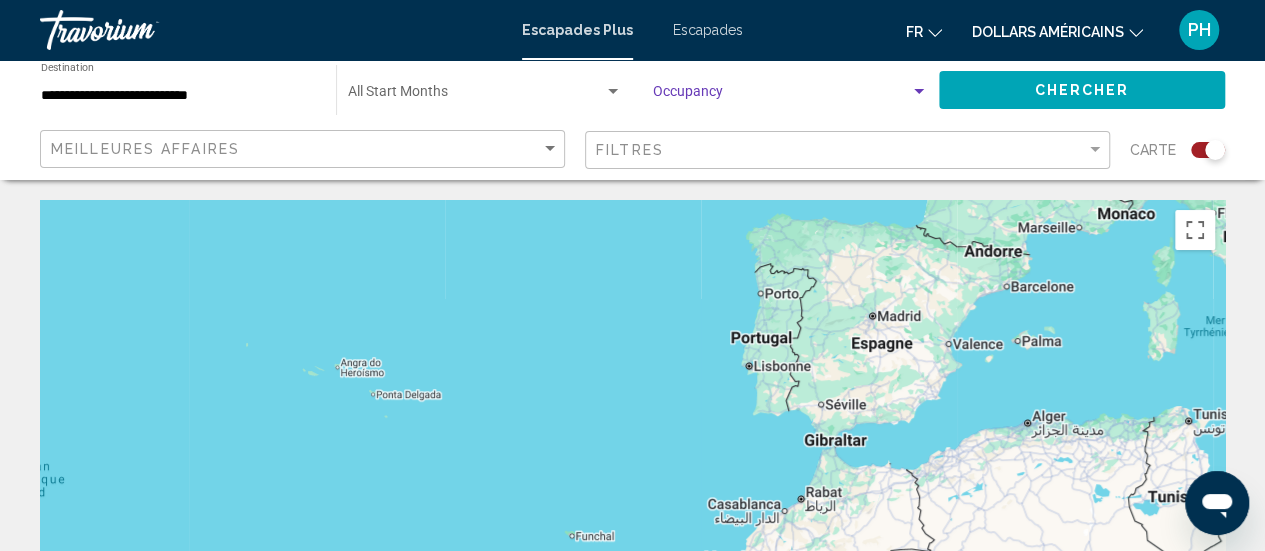 click at bounding box center (919, 92) 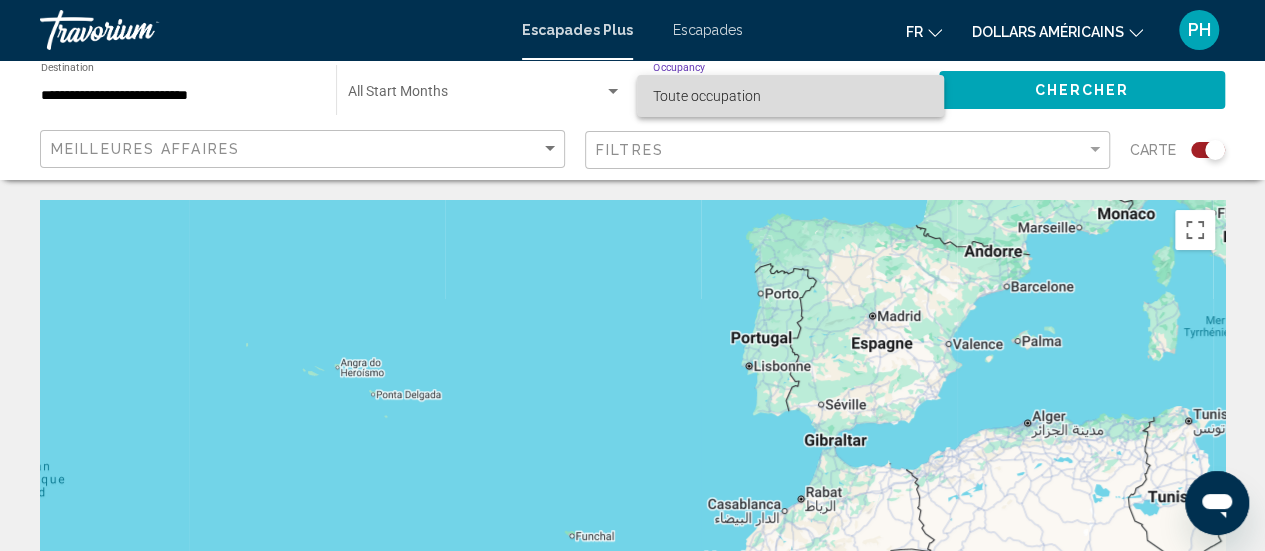 click on "Toute occupation" at bounding box center (790, 96) 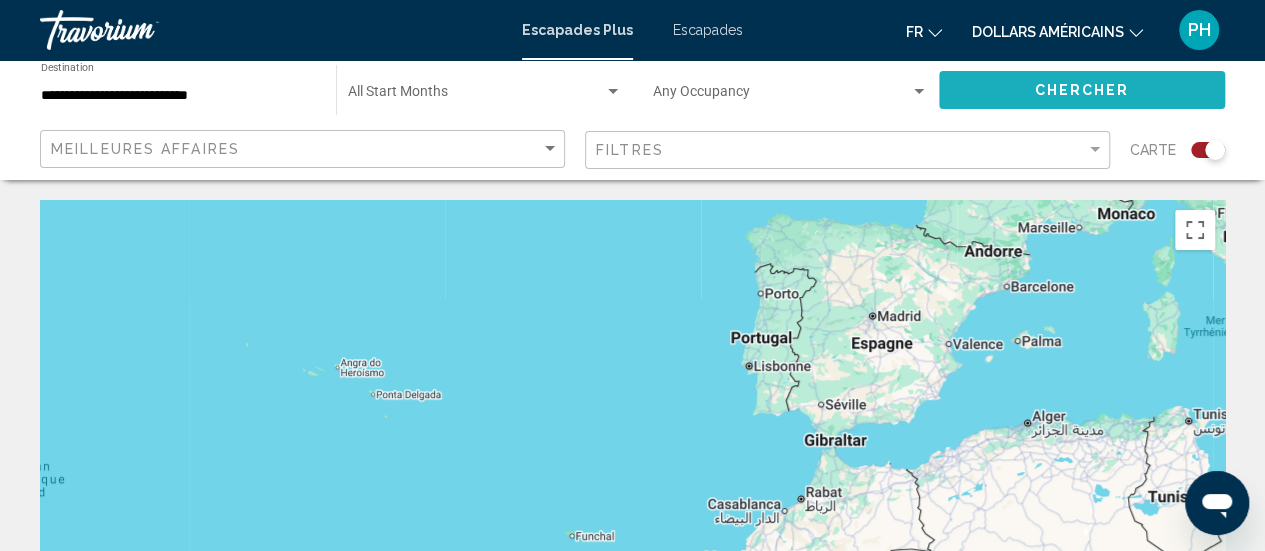 click on "Chercher" at bounding box center (1082, 89) 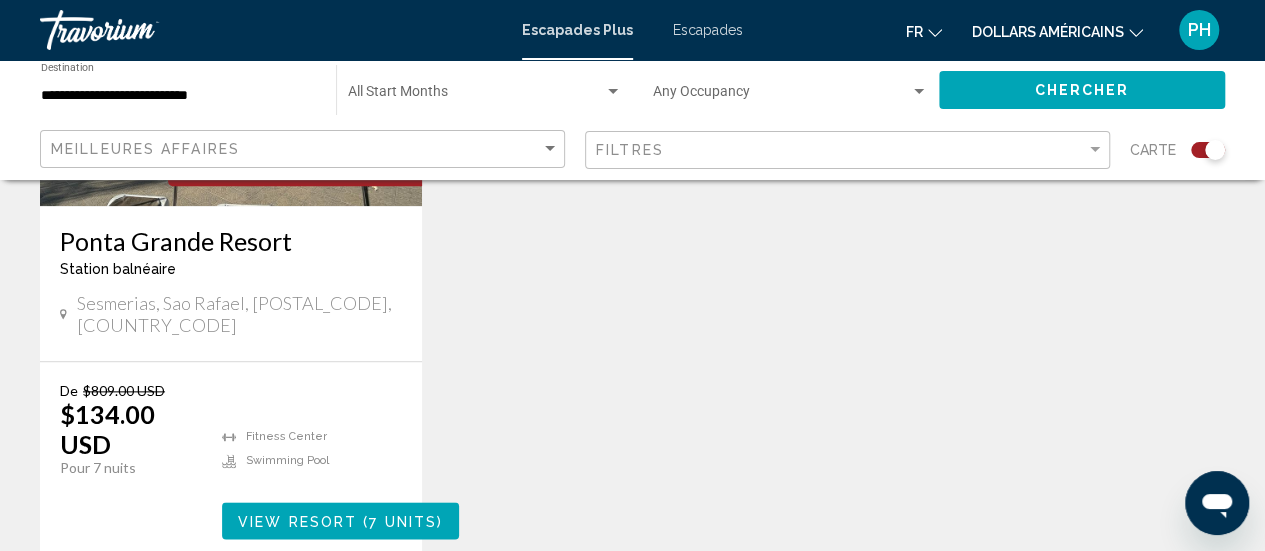 scroll, scrollTop: 1006, scrollLeft: 0, axis: vertical 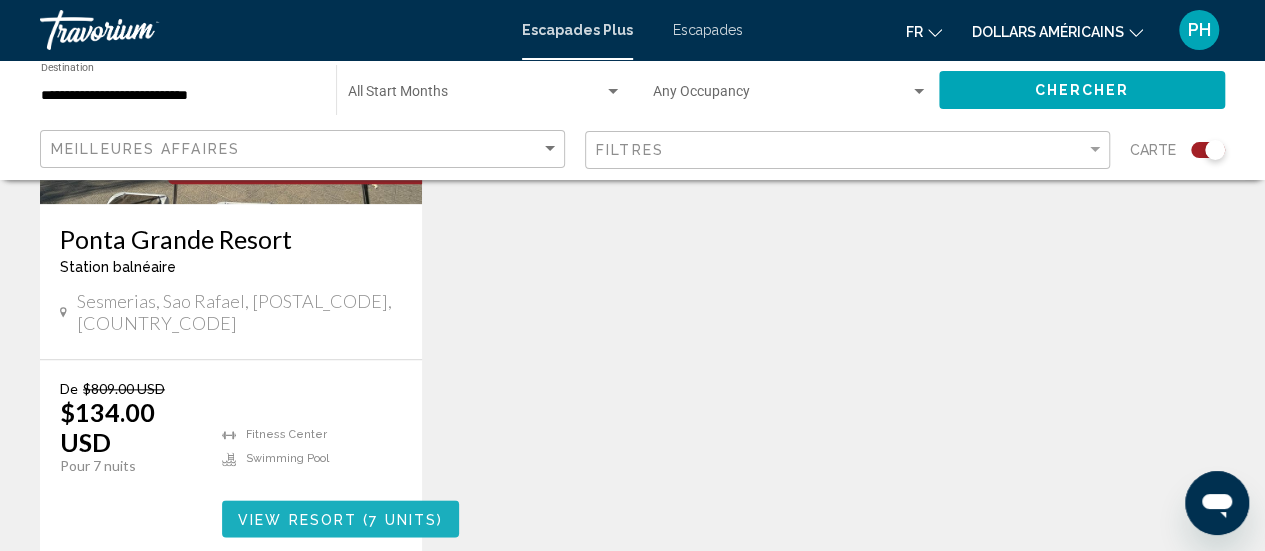 click on "View Resort    ( 7 units )" at bounding box center [340, 518] 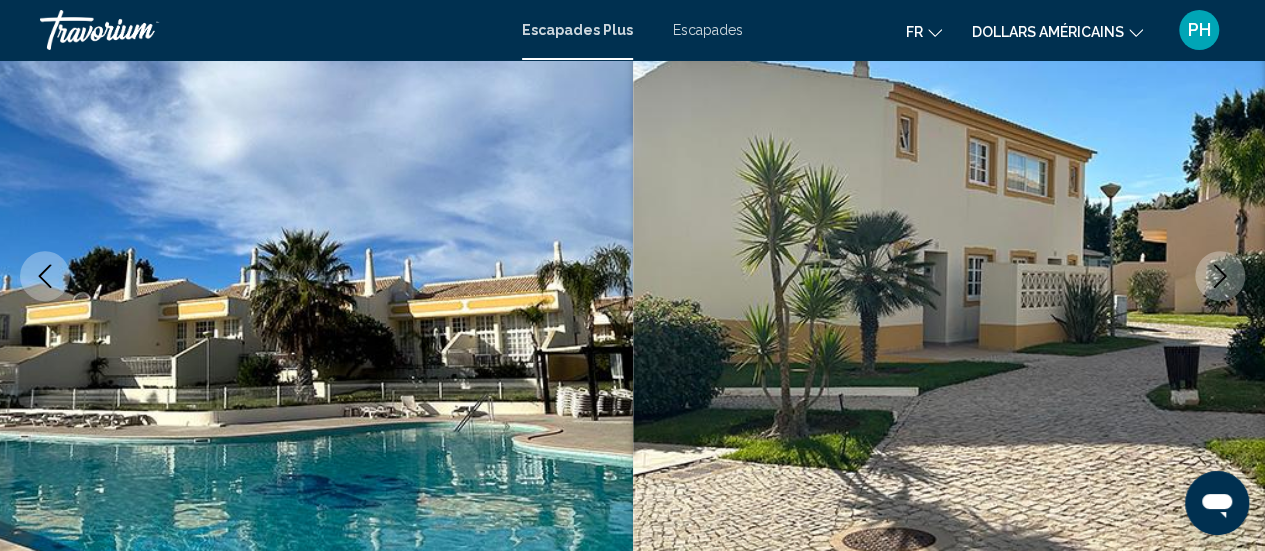 scroll, scrollTop: 2650, scrollLeft: 0, axis: vertical 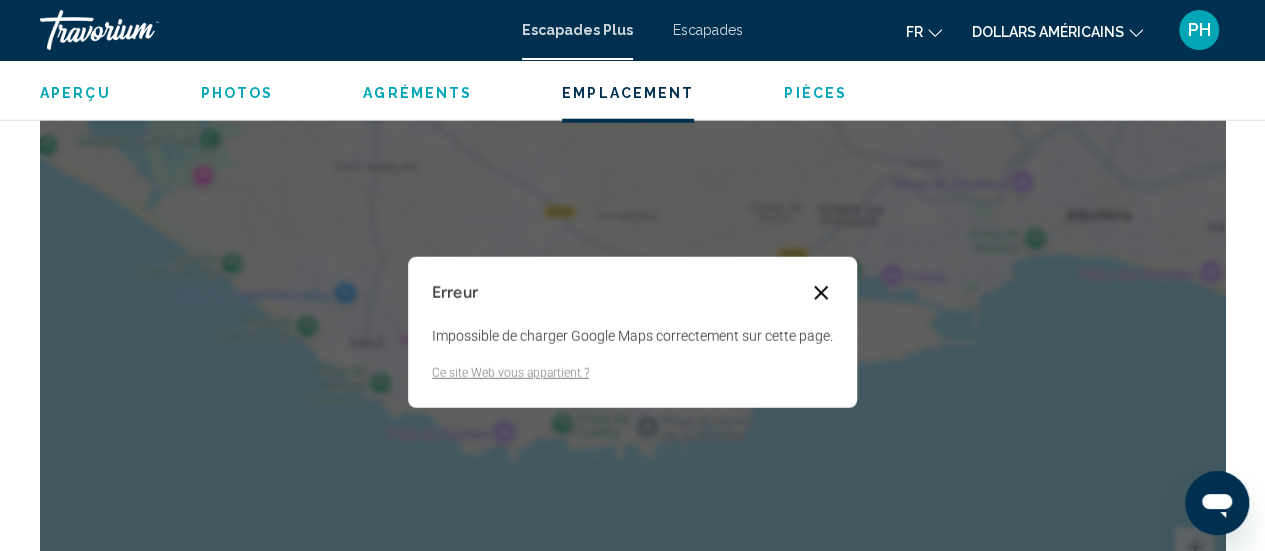 click at bounding box center (821, 293) 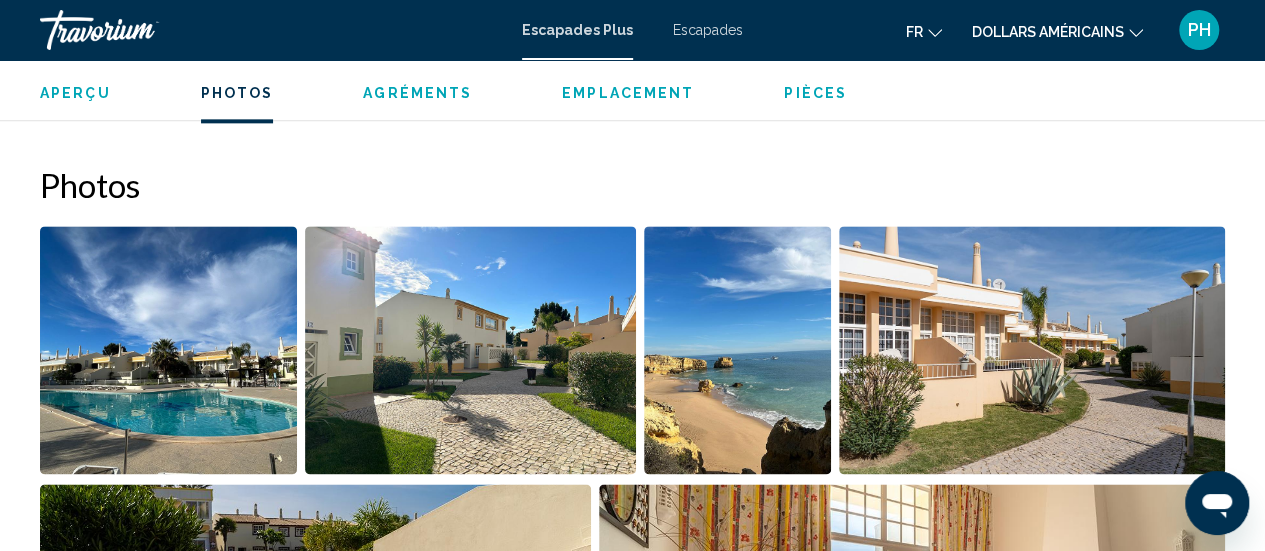 scroll, scrollTop: 1230, scrollLeft: 0, axis: vertical 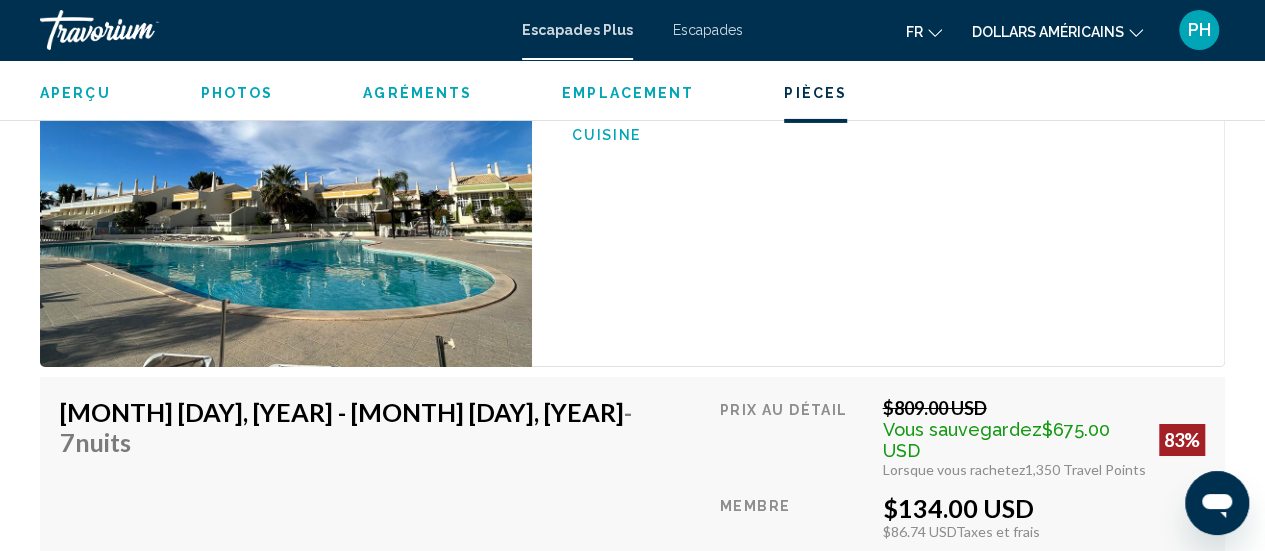 click on "$134.00 USD" at bounding box center (1043, 508) 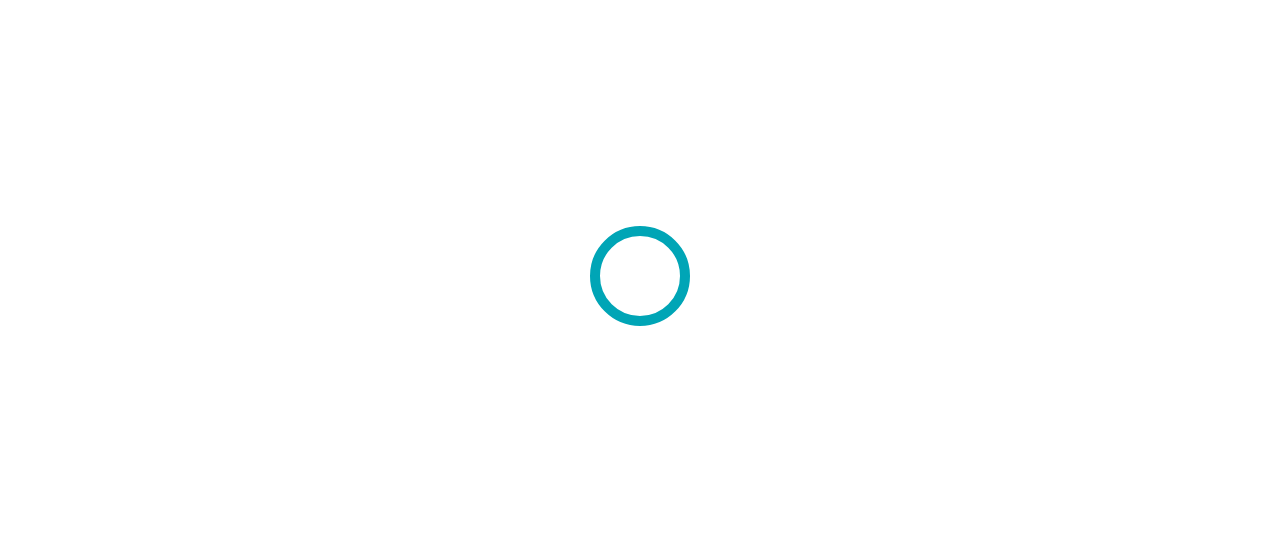 scroll, scrollTop: 0, scrollLeft: 0, axis: both 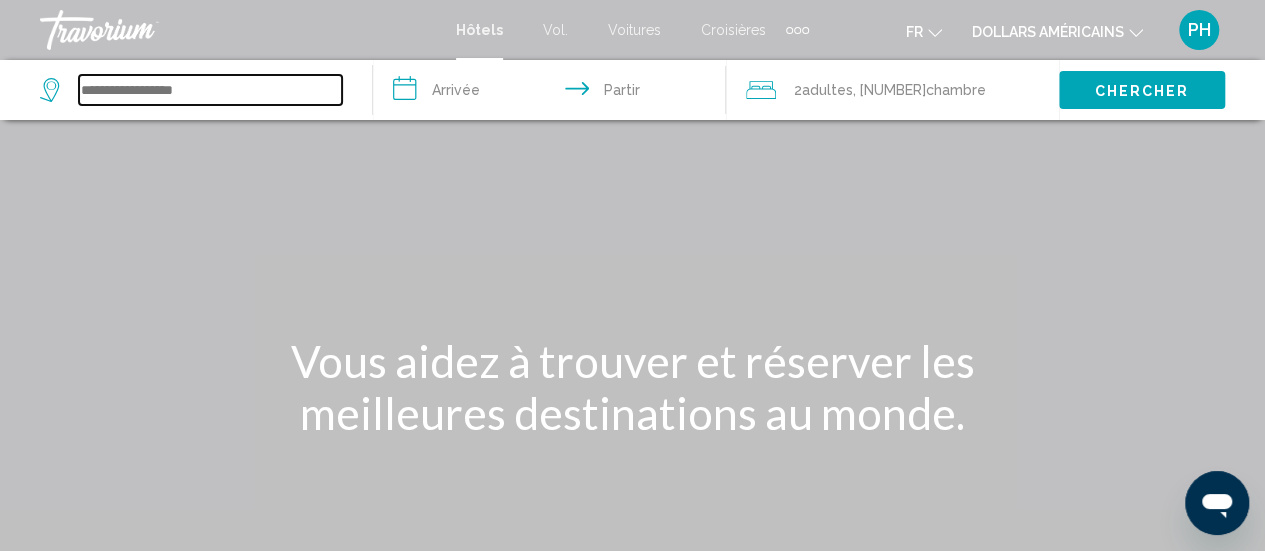click at bounding box center [210, 90] 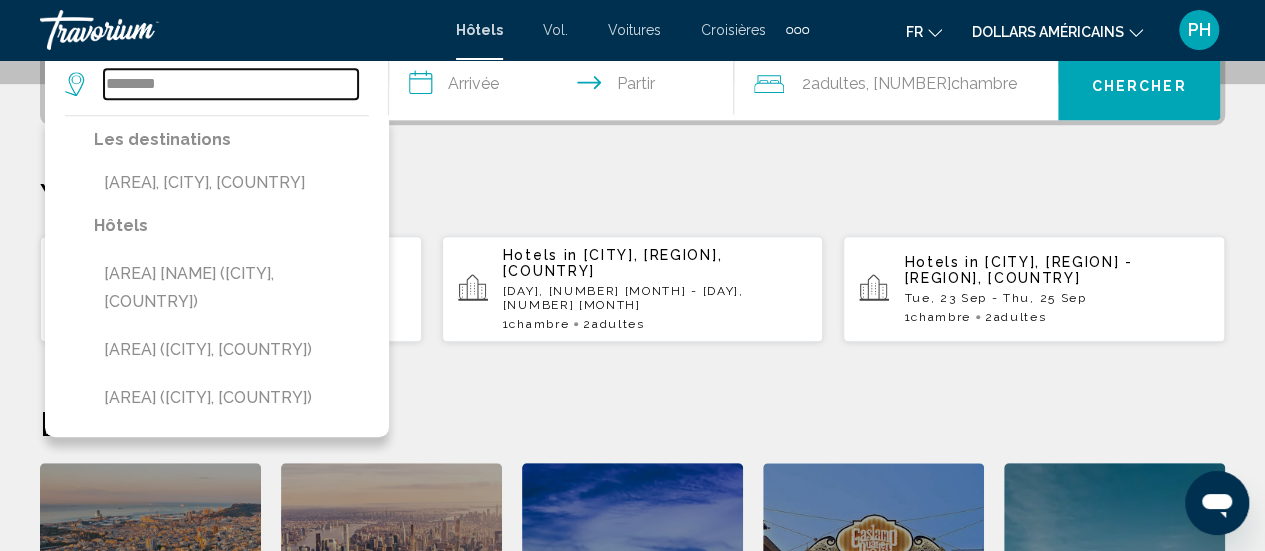 scroll, scrollTop: 517, scrollLeft: 0, axis: vertical 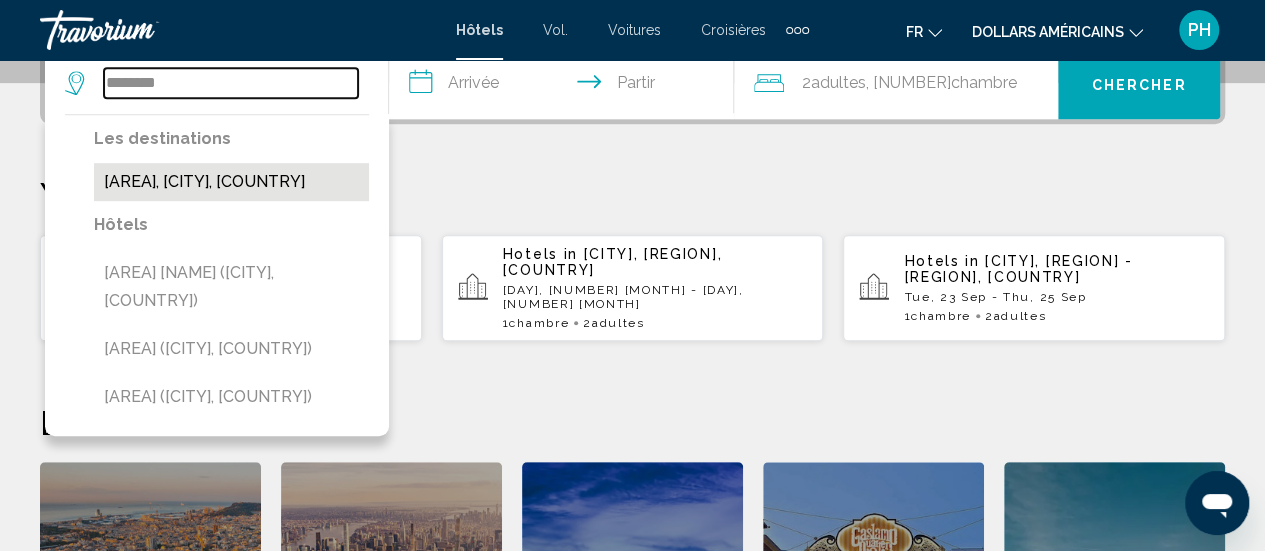 type on "********" 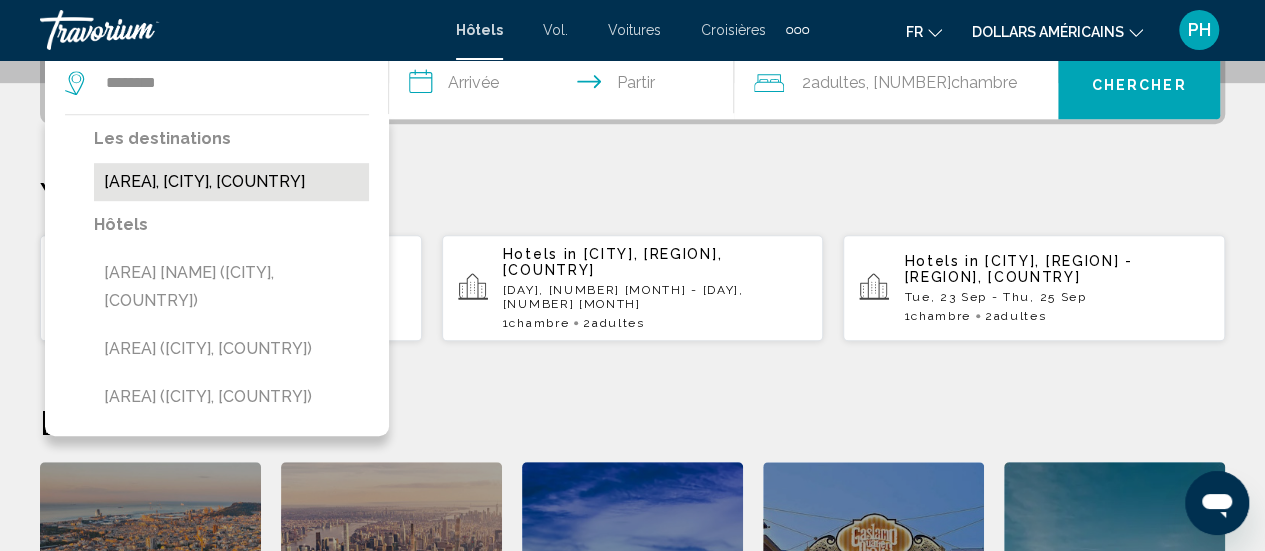 click on "[AREA], [CITY], [COUNTRY]" at bounding box center (231, 182) 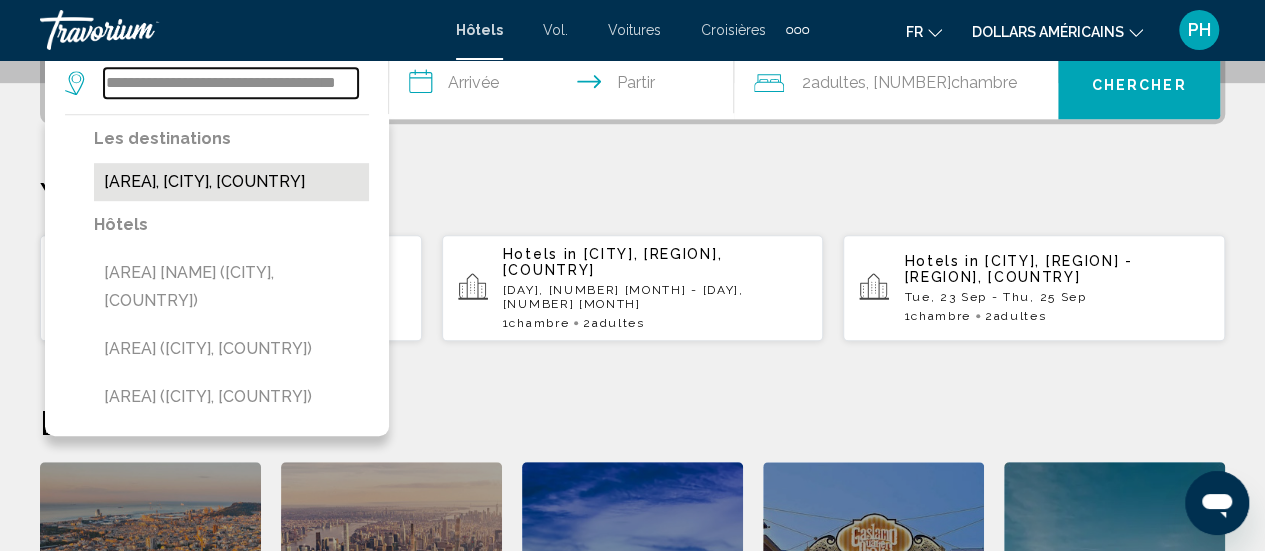 scroll, scrollTop: 494, scrollLeft: 0, axis: vertical 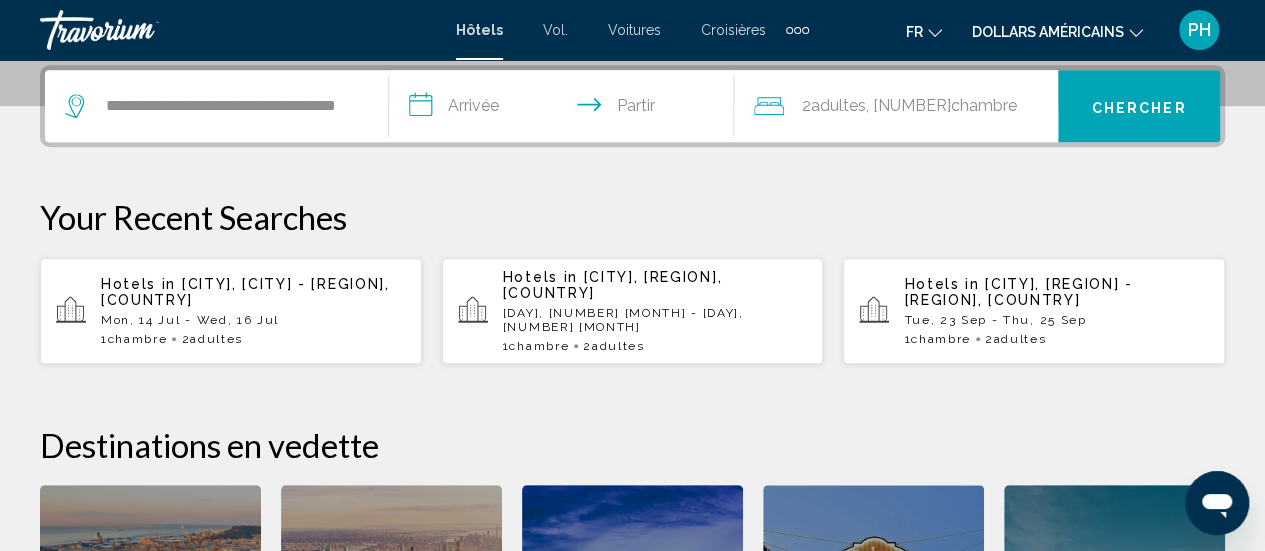 click on "**********" at bounding box center (565, 109) 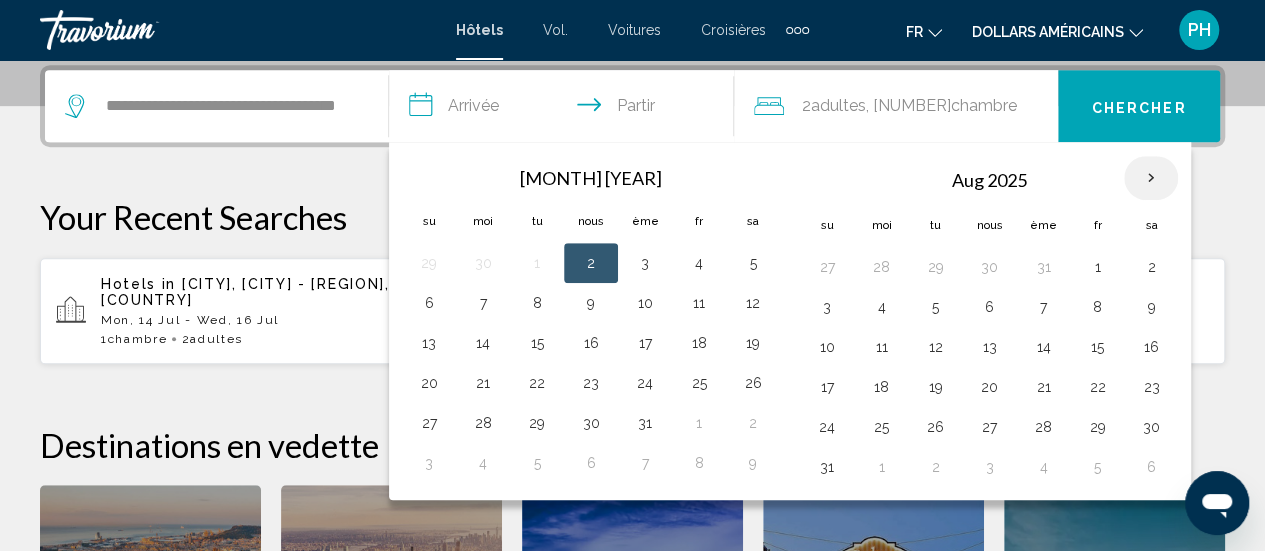 click at bounding box center (1151, 178) 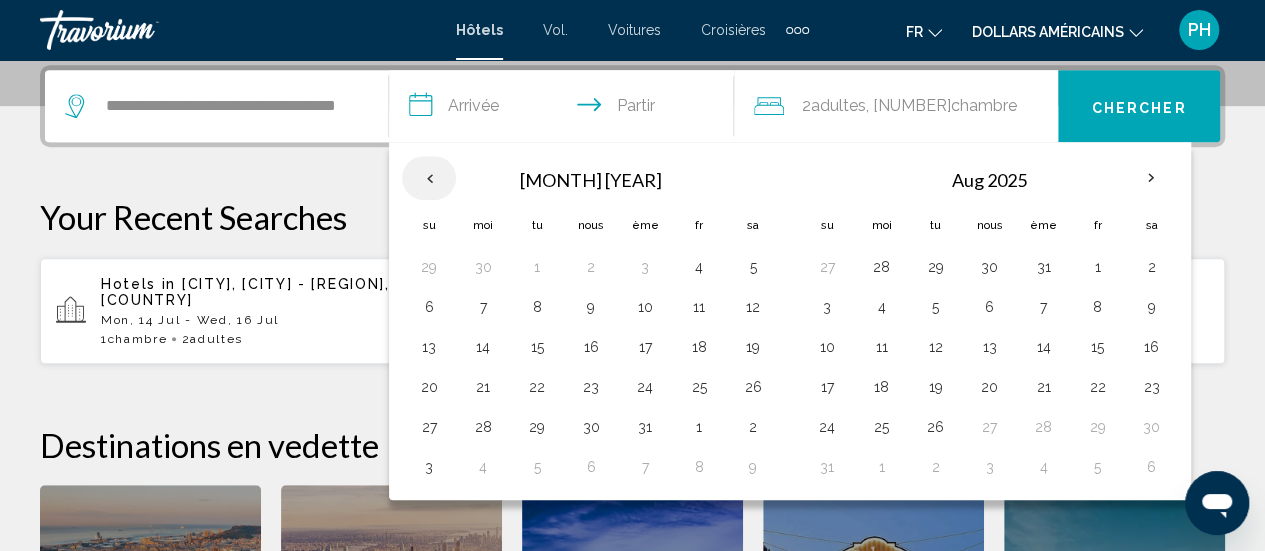click at bounding box center [429, 178] 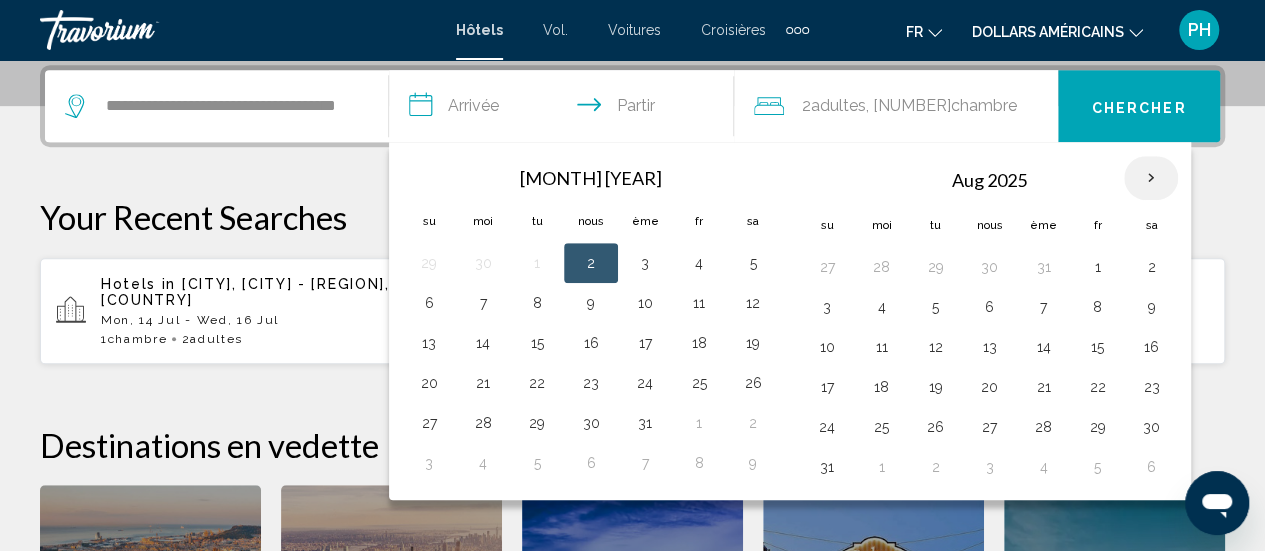 click at bounding box center [1151, 178] 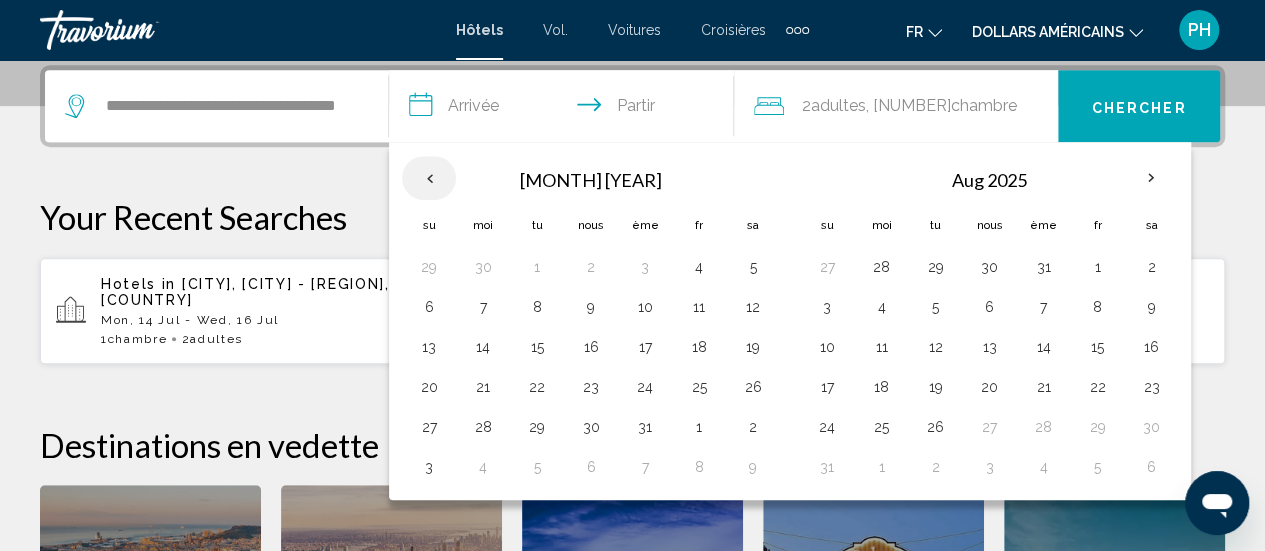 click at bounding box center [429, 178] 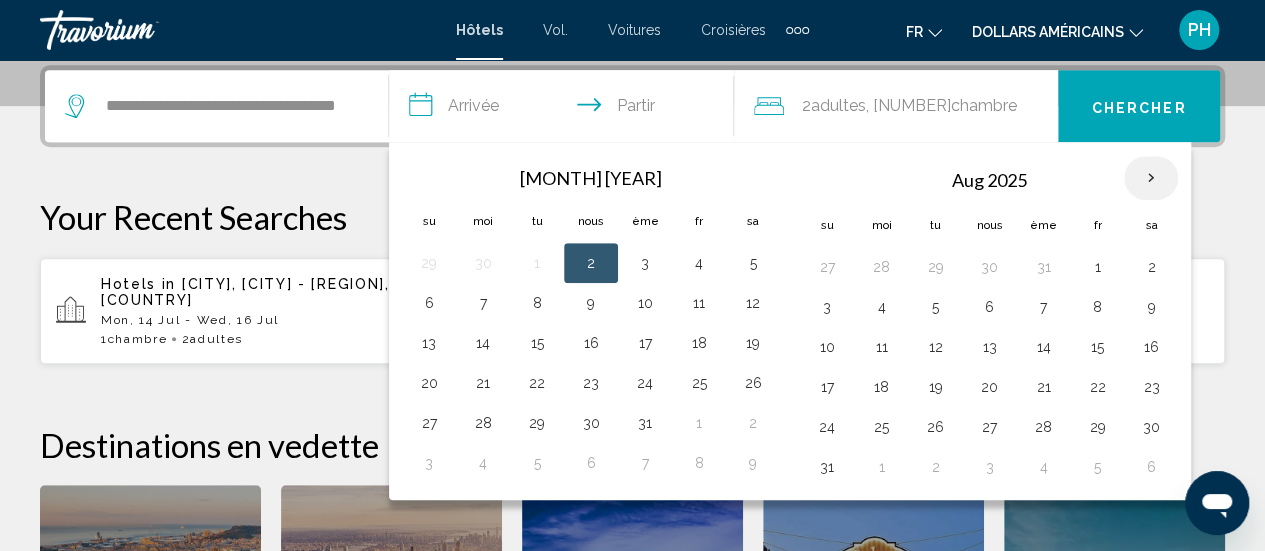 click at bounding box center (1151, 178) 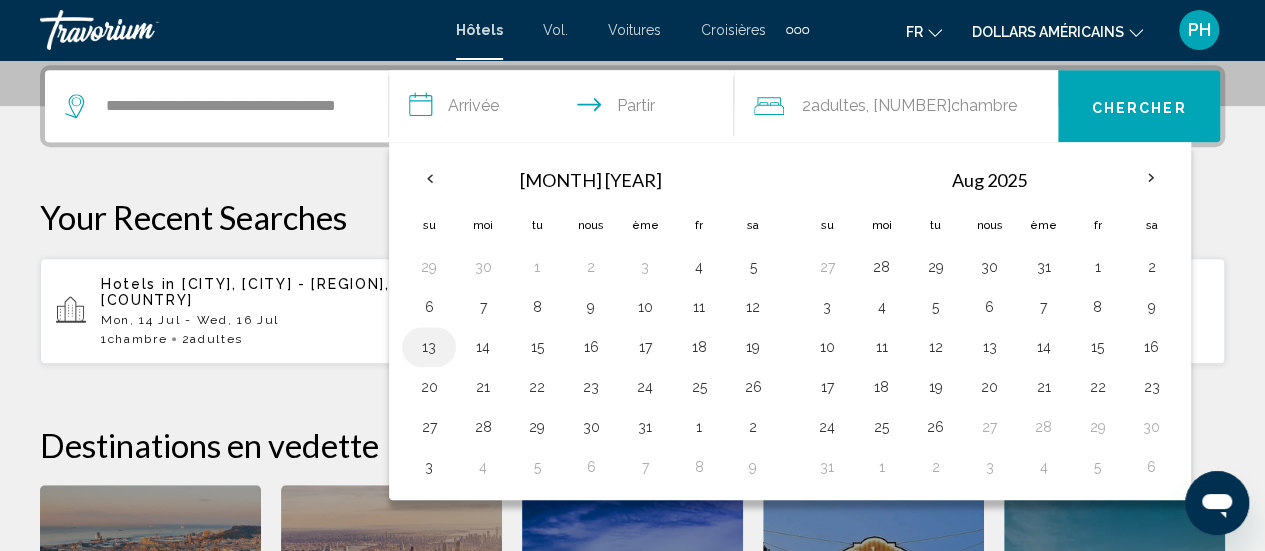 click on "13" at bounding box center (429, 347) 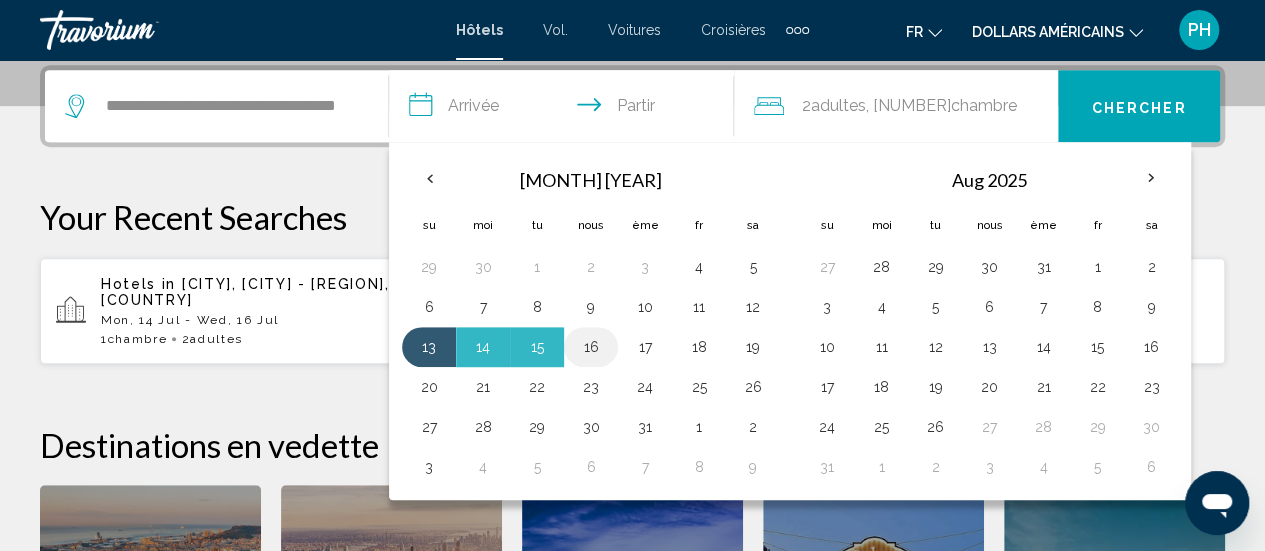 click on "16" at bounding box center (591, 347) 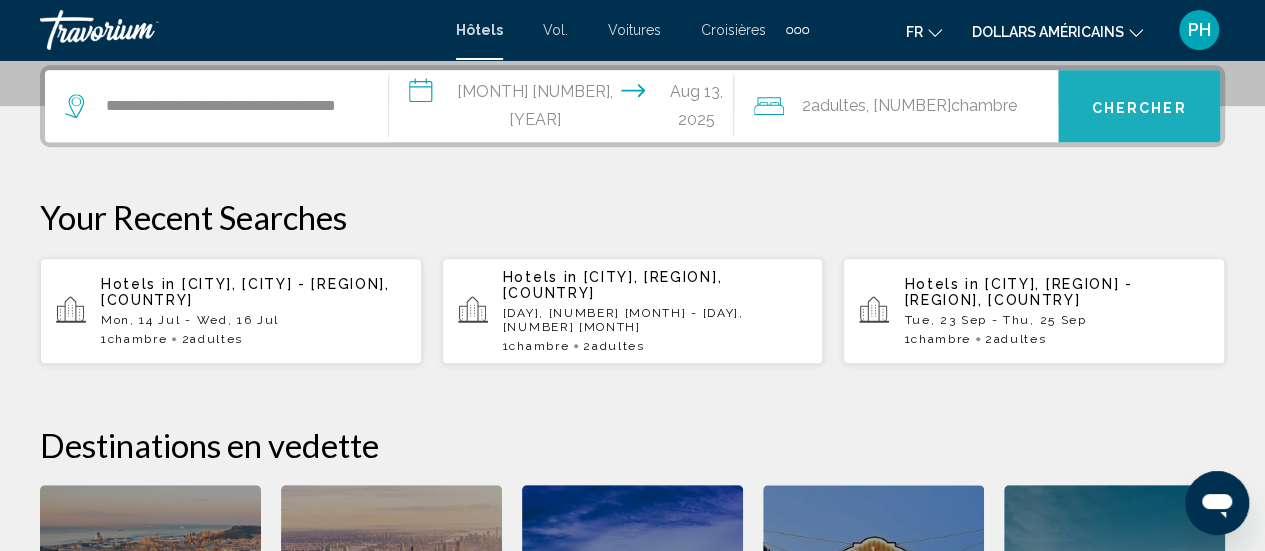 click on "Chercher" at bounding box center [1139, 107] 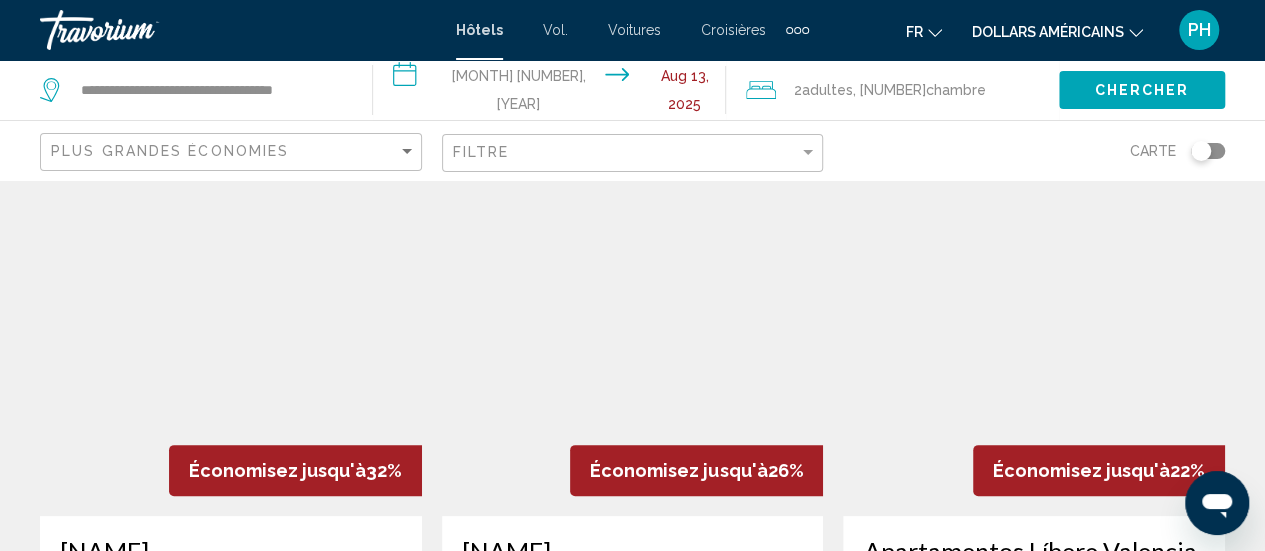 scroll, scrollTop: 84, scrollLeft: 0, axis: vertical 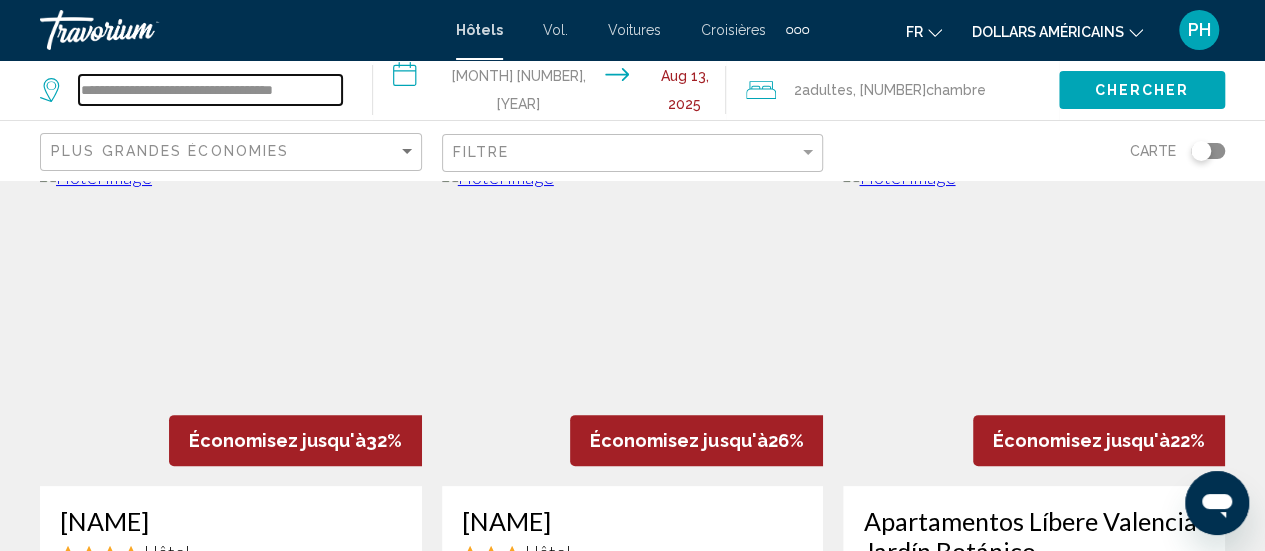 click on "**********" at bounding box center (210, 90) 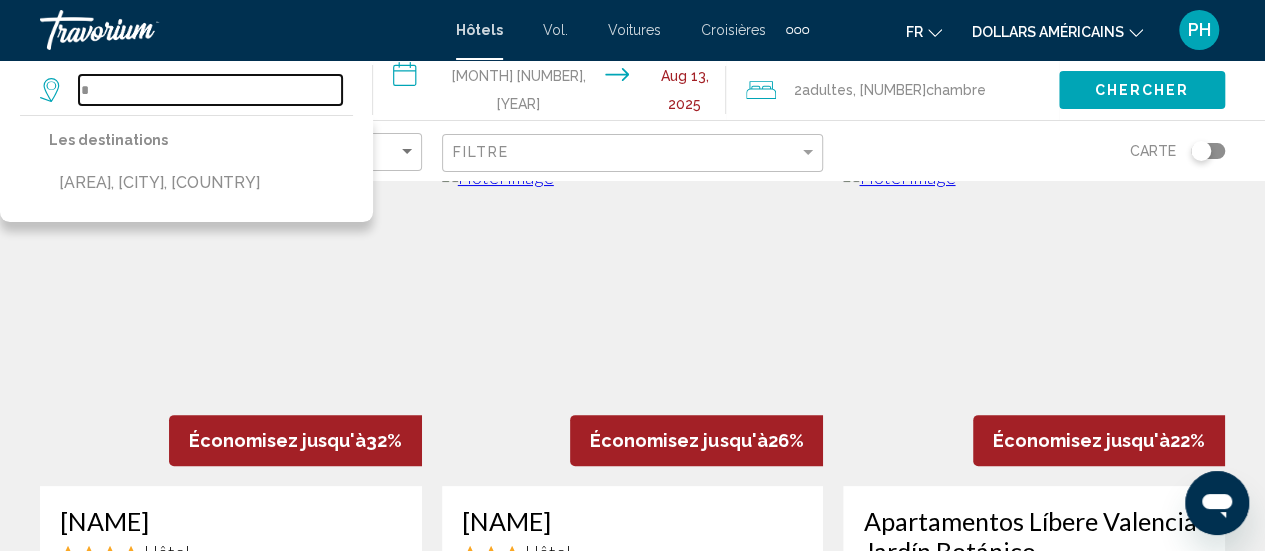 click on "*" at bounding box center [210, 90] 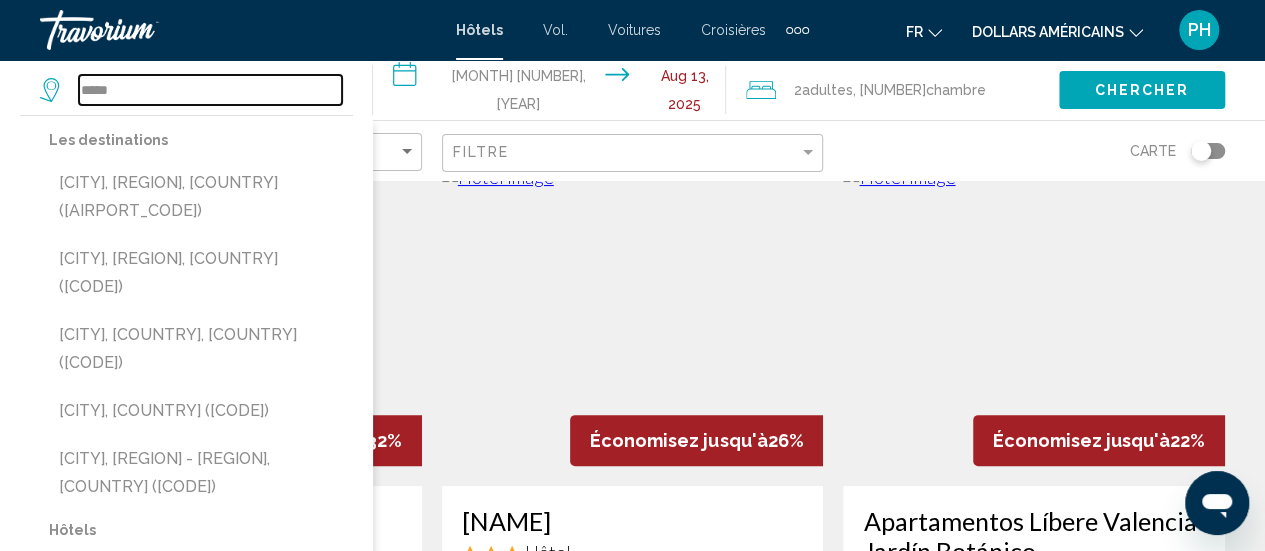 type on "*****" 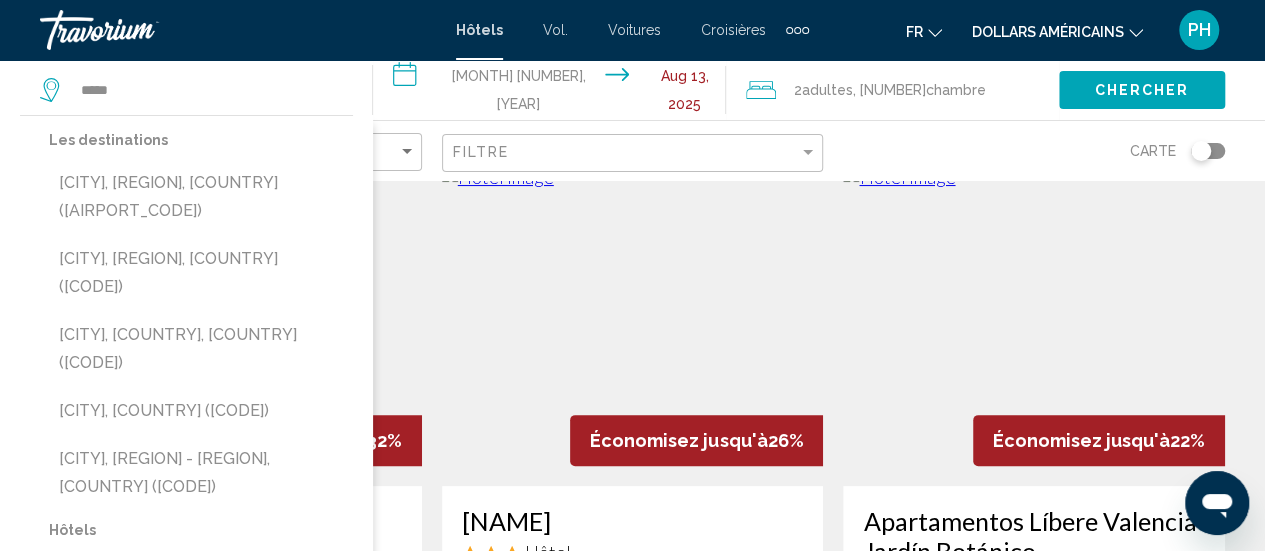 click on "**********" at bounding box center [553, 93] 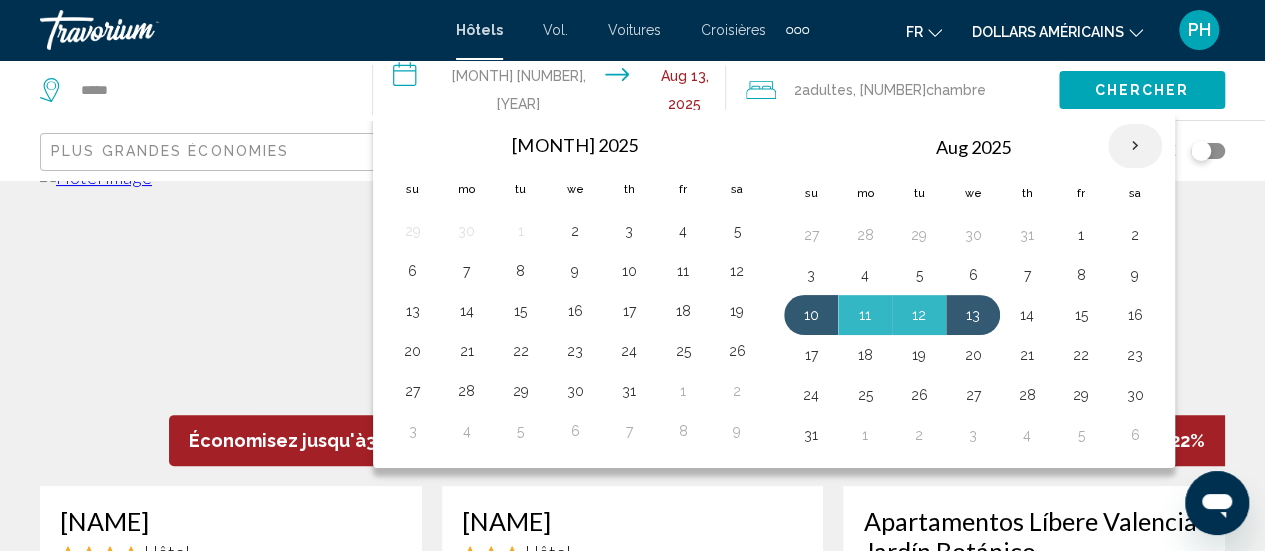 click at bounding box center (1135, 146) 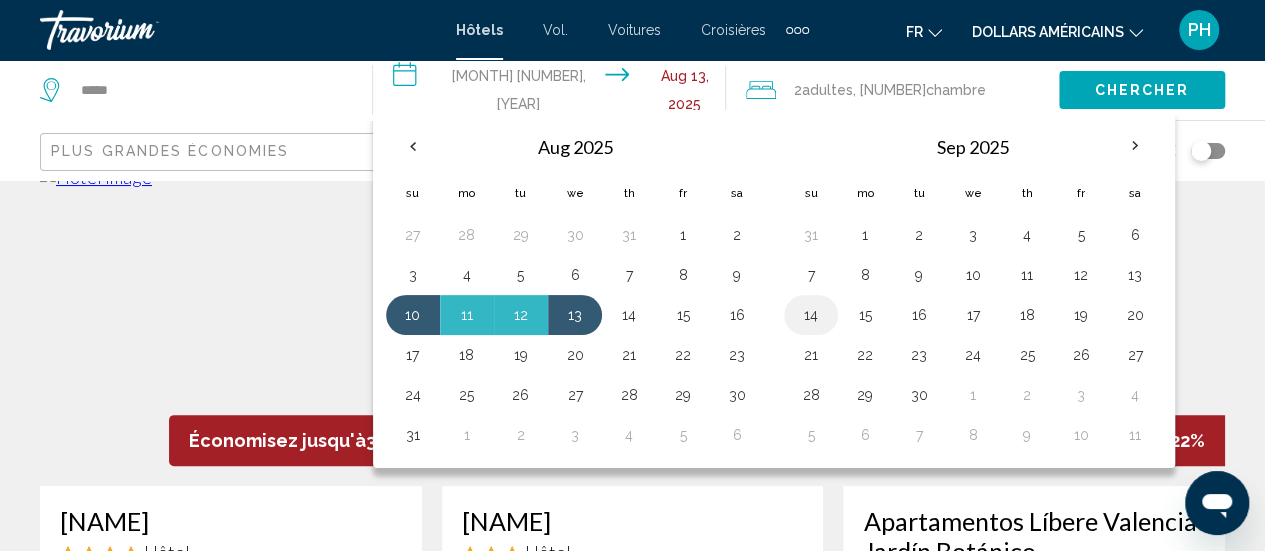 click on "14" at bounding box center [811, 315] 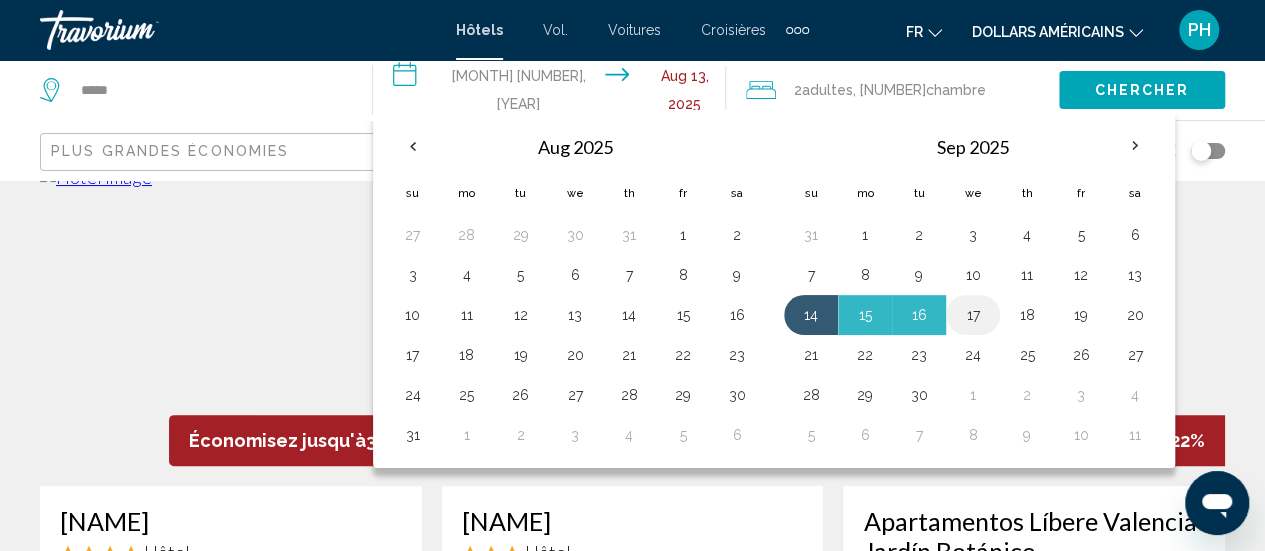 click on "17" at bounding box center (973, 235) 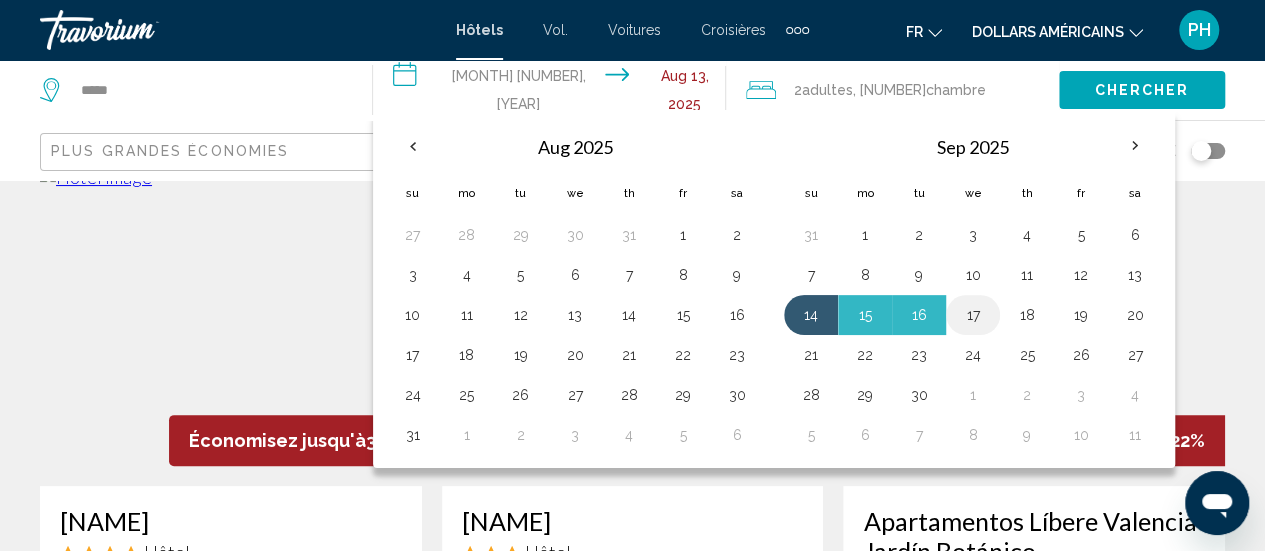 click on "17" at bounding box center [973, 315] 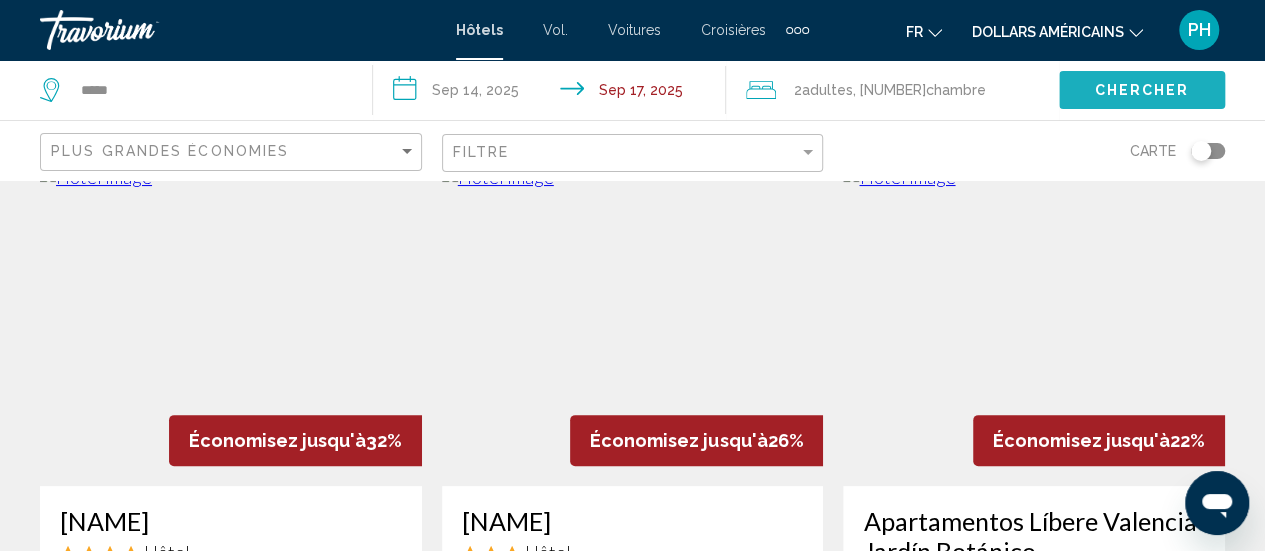 click on "Chercher" at bounding box center (1141, 91) 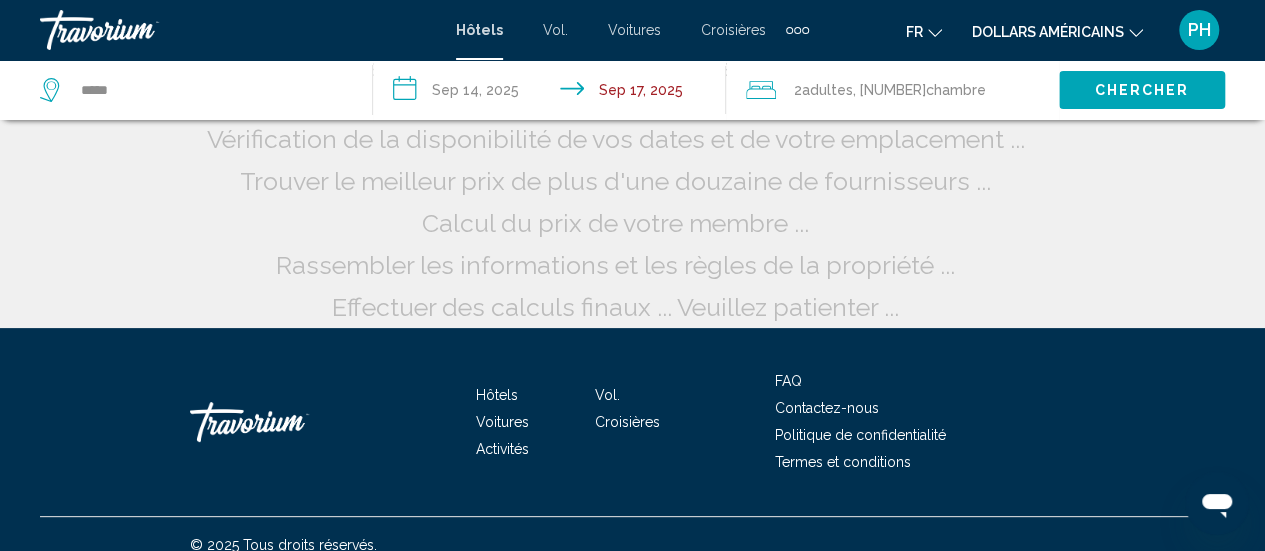 scroll, scrollTop: 0, scrollLeft: 0, axis: both 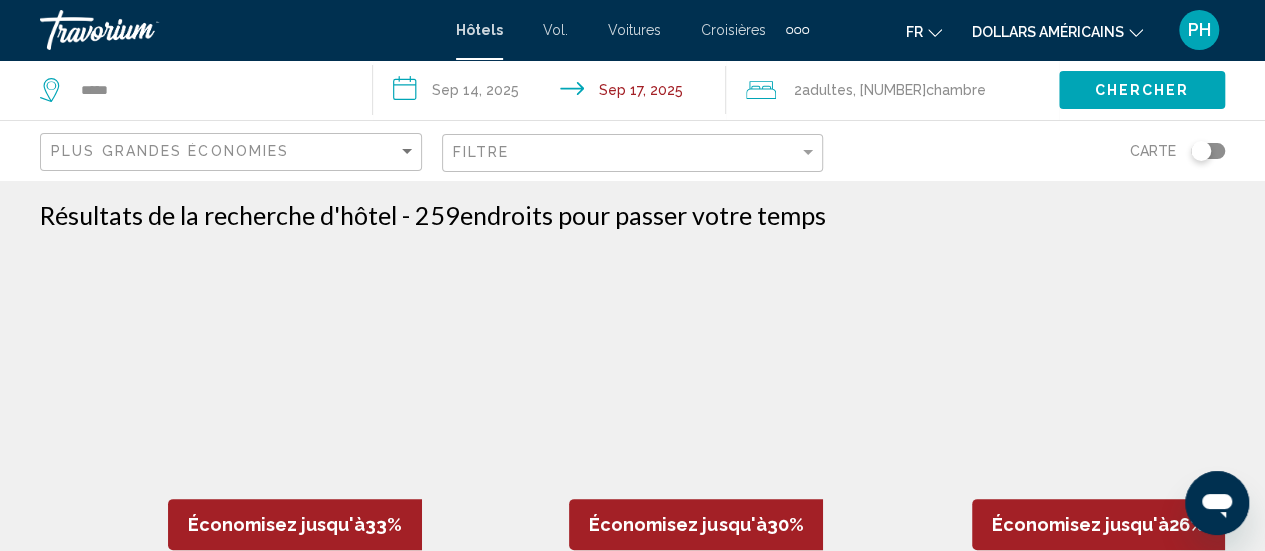 click at bounding box center [52, 90] 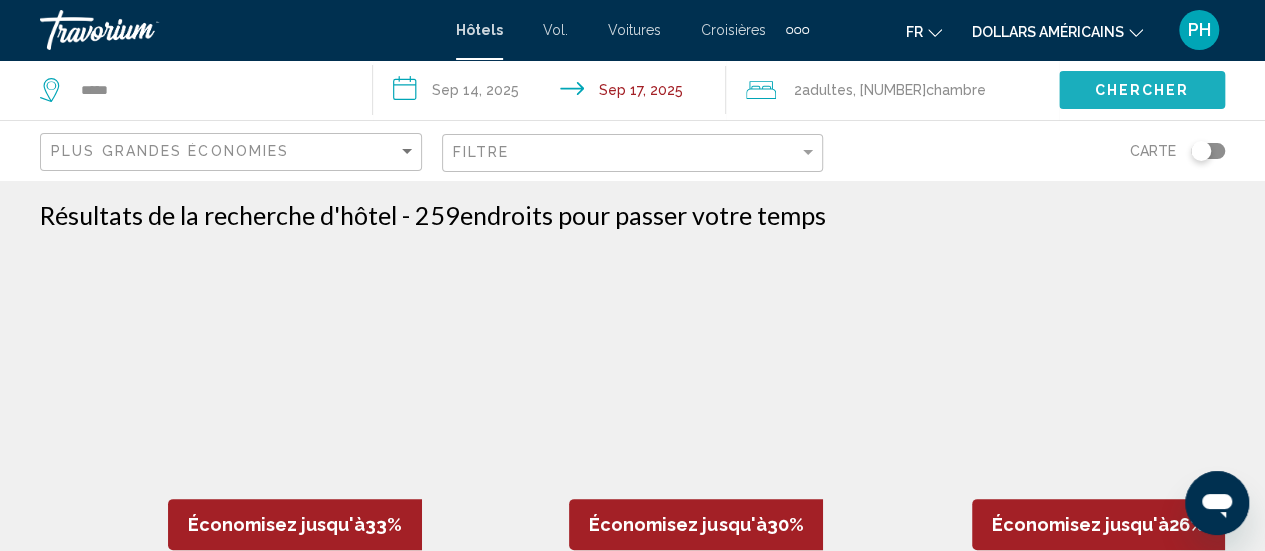 click on "Chercher" at bounding box center (1141, 91) 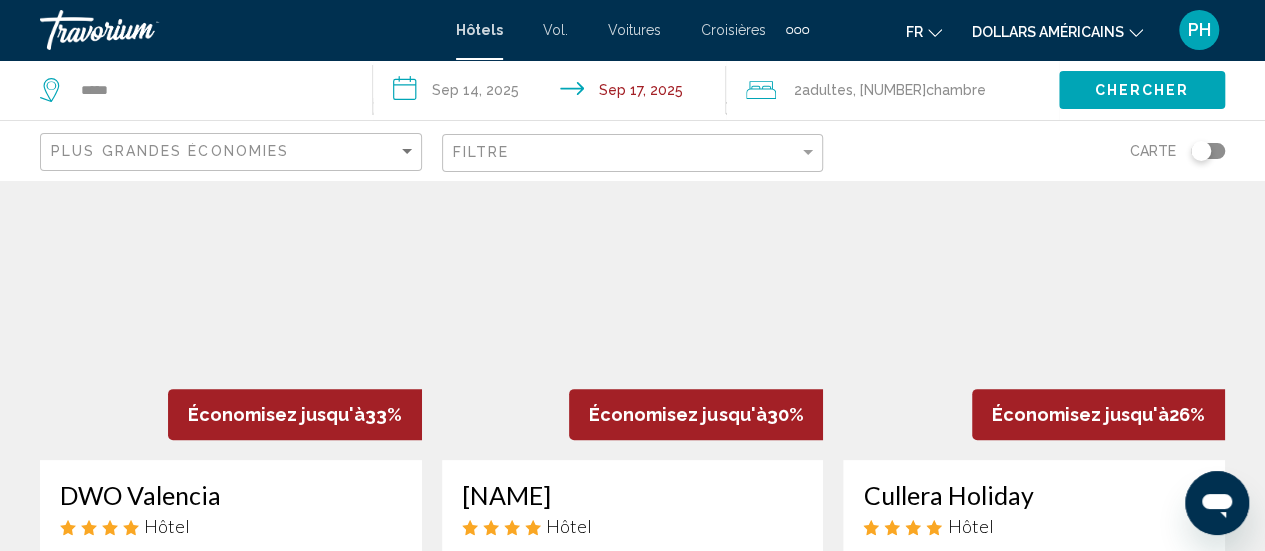 scroll, scrollTop: 0, scrollLeft: 0, axis: both 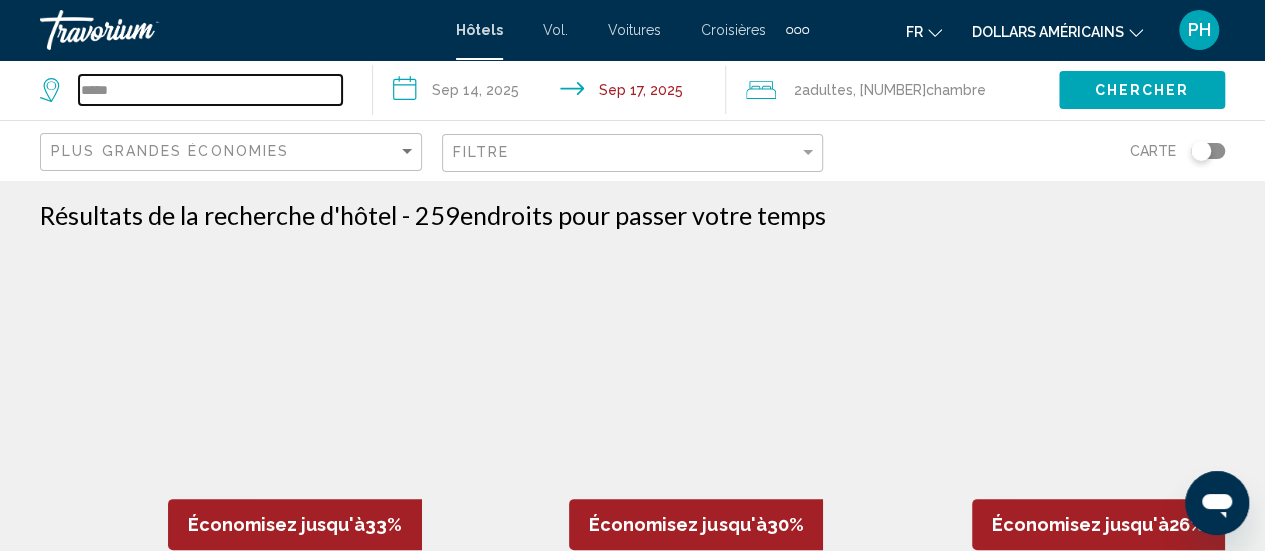 click on "*****" at bounding box center (210, 90) 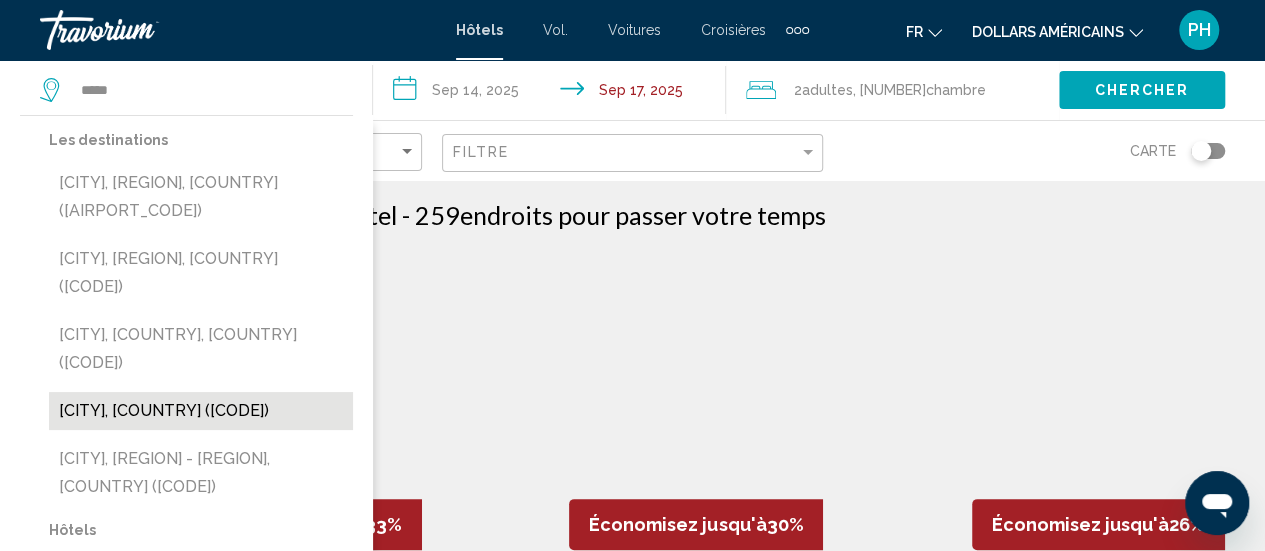 click on "[CITY], [COUNTRY] ([CODE])" at bounding box center (201, 411) 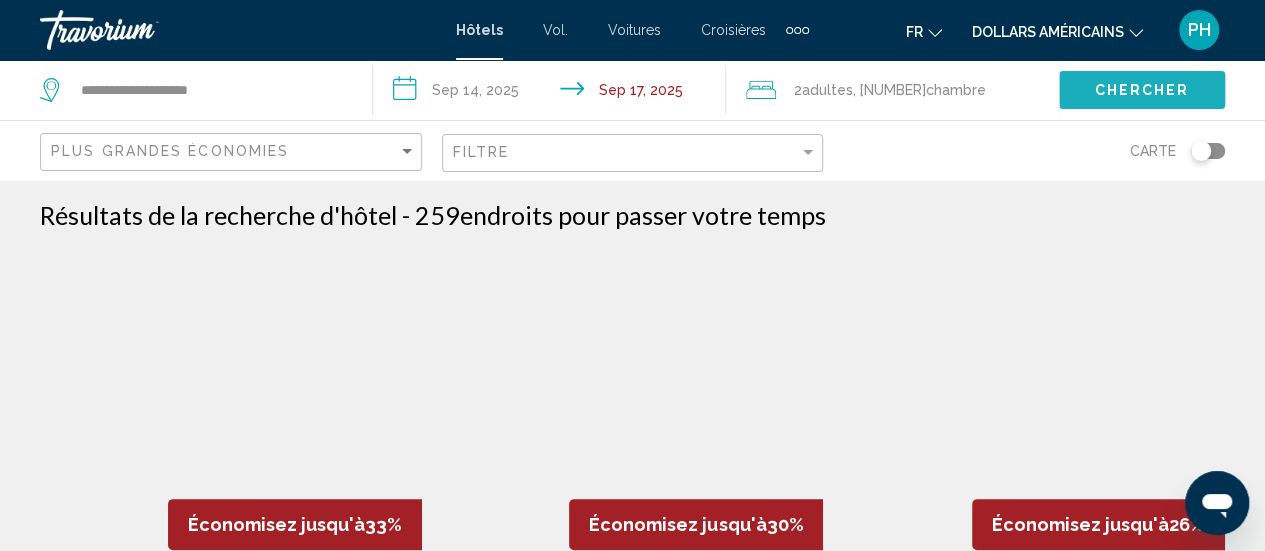 click on "Chercher" at bounding box center (1141, 91) 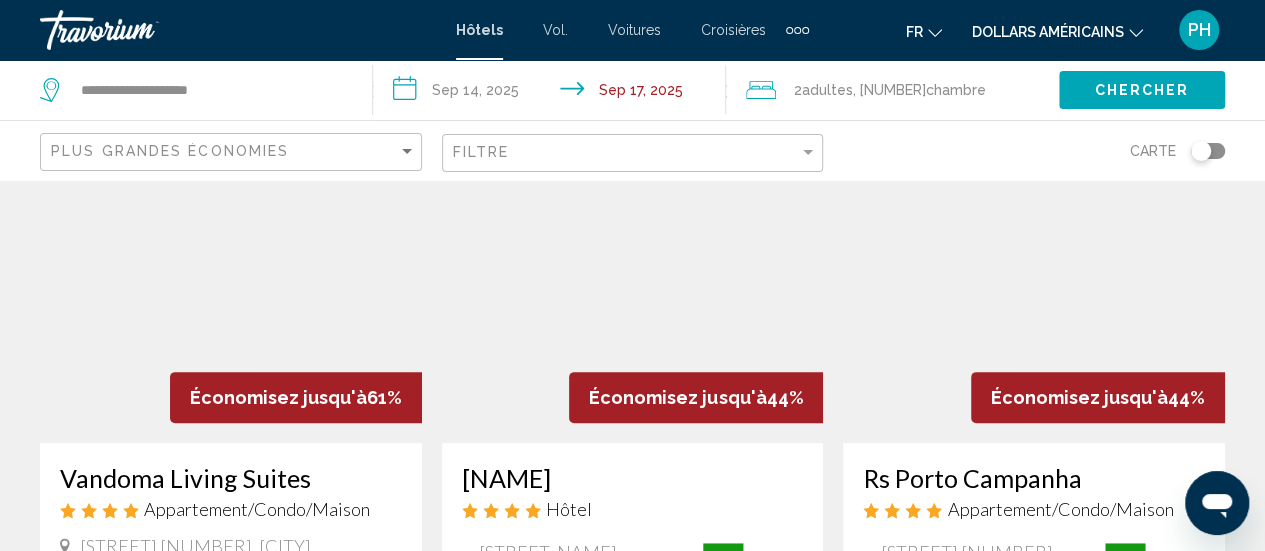 scroll, scrollTop: 0, scrollLeft: 0, axis: both 